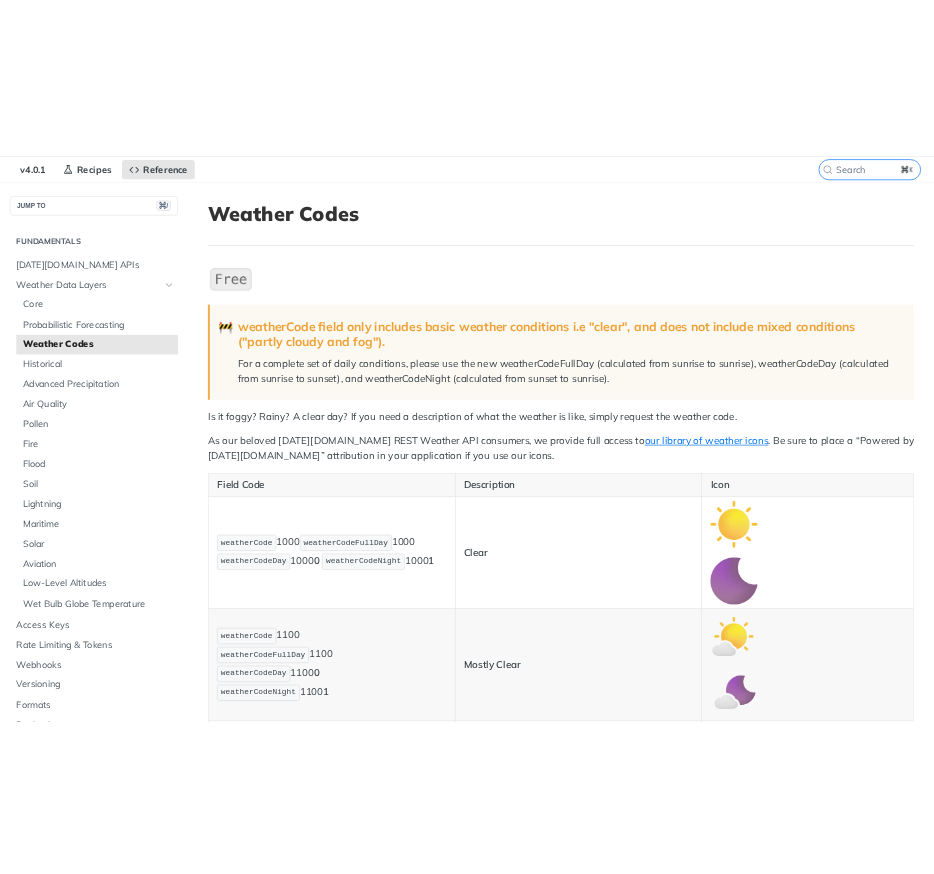 scroll, scrollTop: 86, scrollLeft: 0, axis: vertical 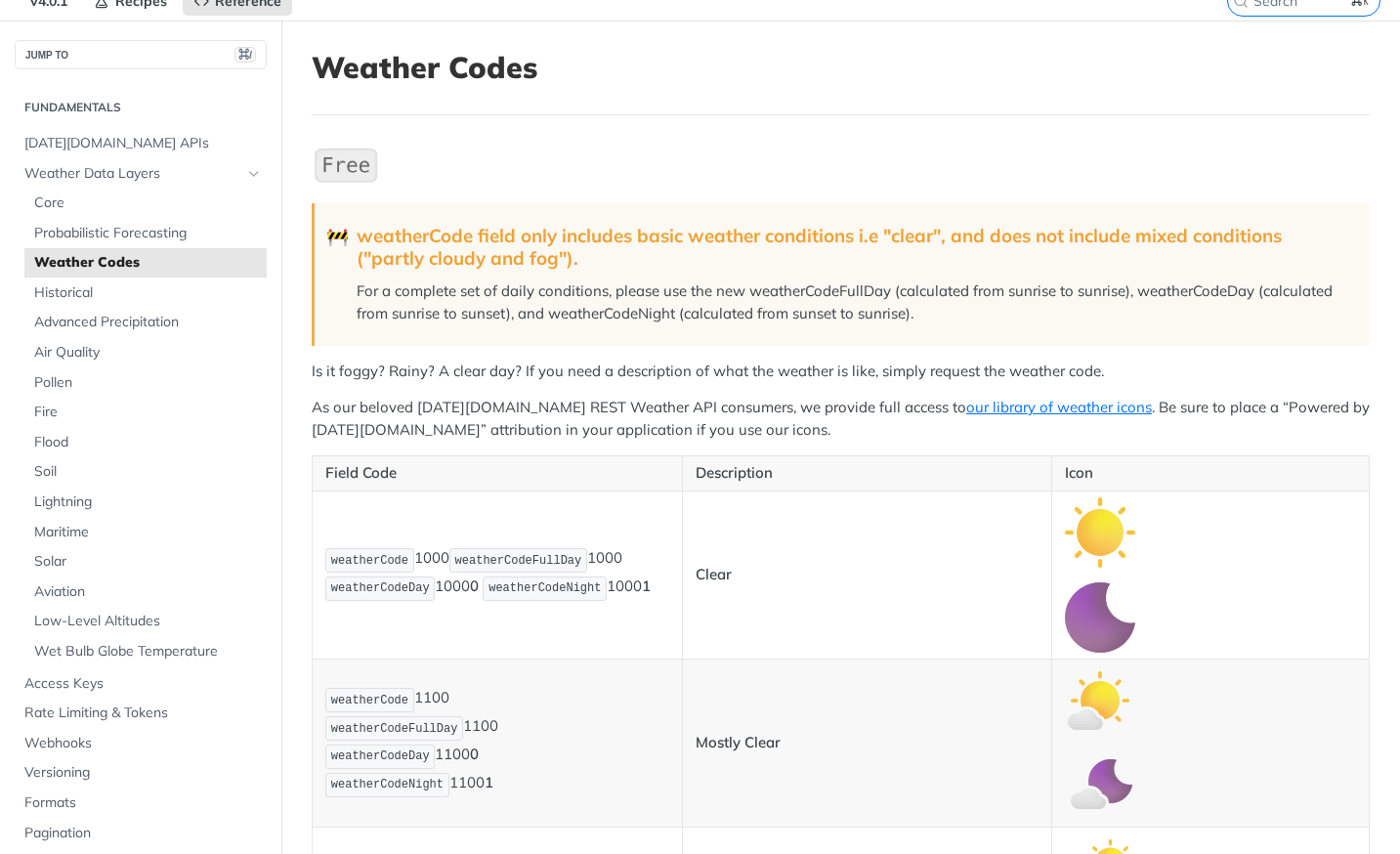 click on "Clear" at bounding box center (713, 574) 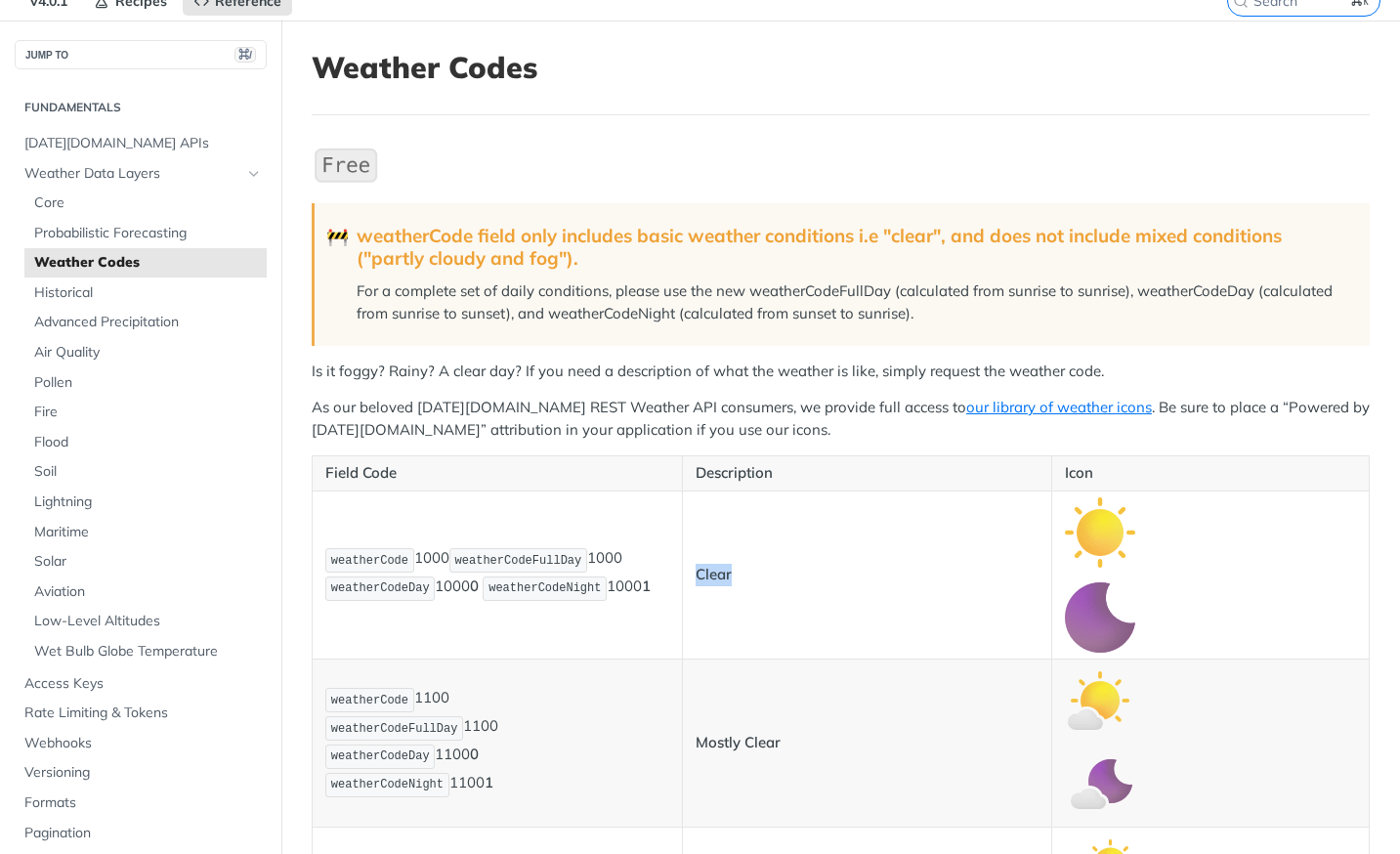 copy on "Clear" 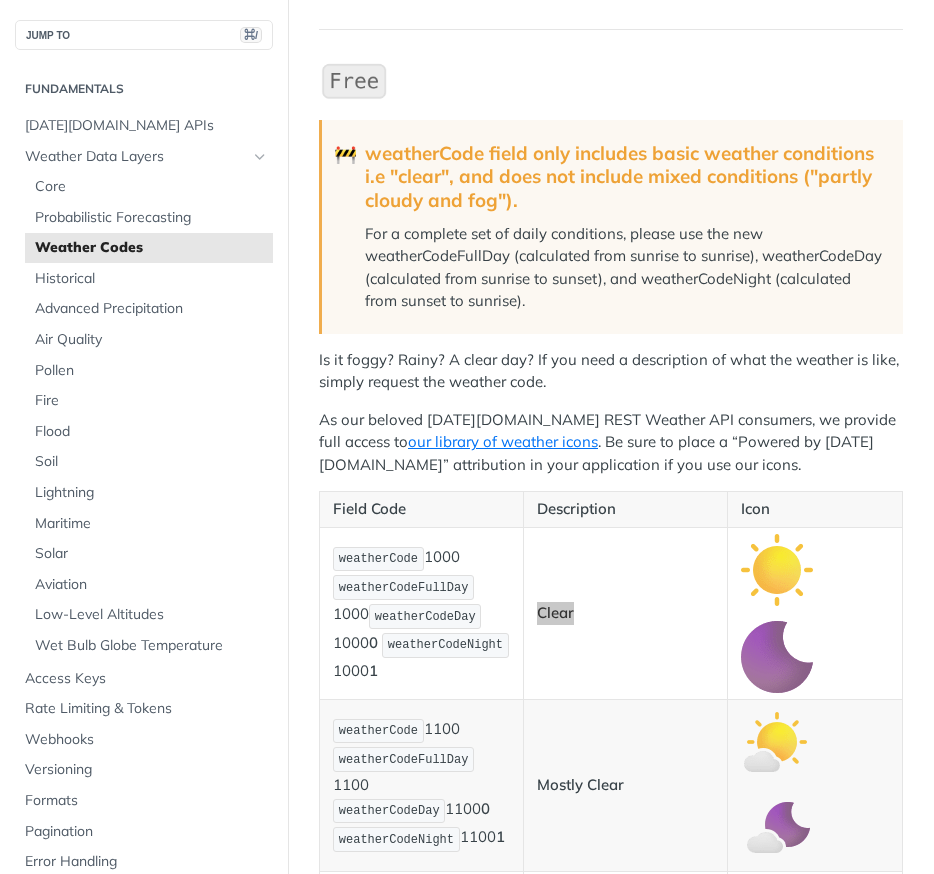 scroll, scrollTop: 340, scrollLeft: 0, axis: vertical 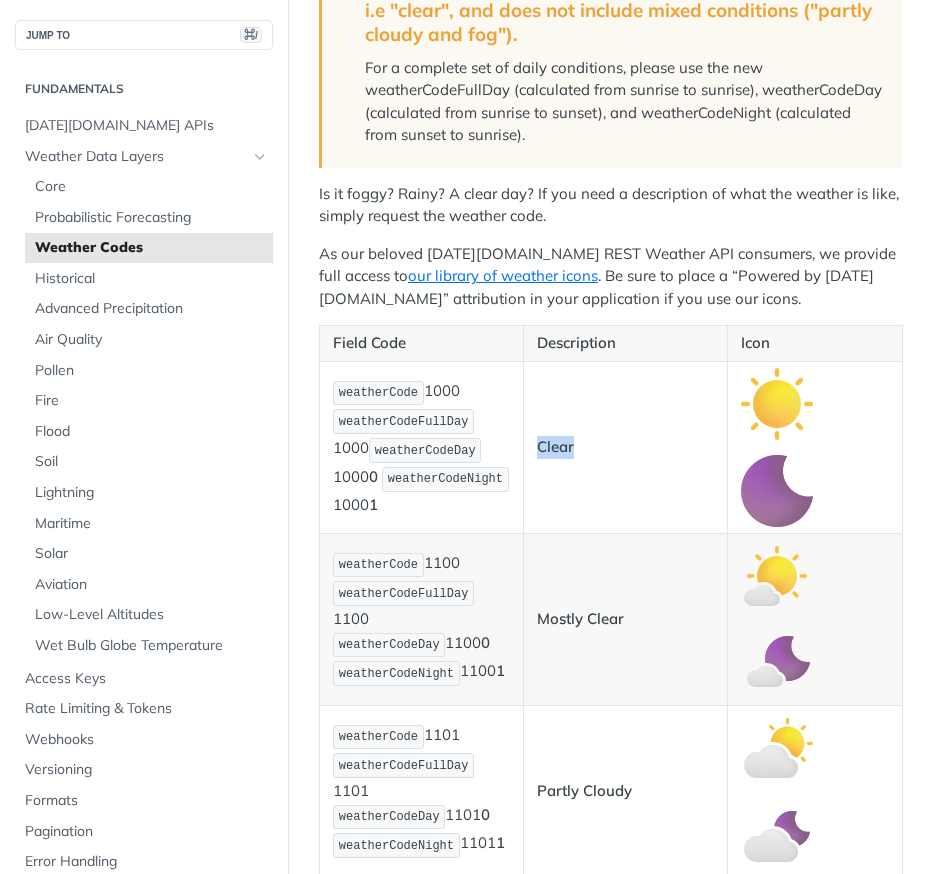 click on "weatherCode  1100
weatherCodeFullDay  1100
weatherCodeDay  1100 0
weatherCodeNight  1100 1" at bounding box center [421, 620] 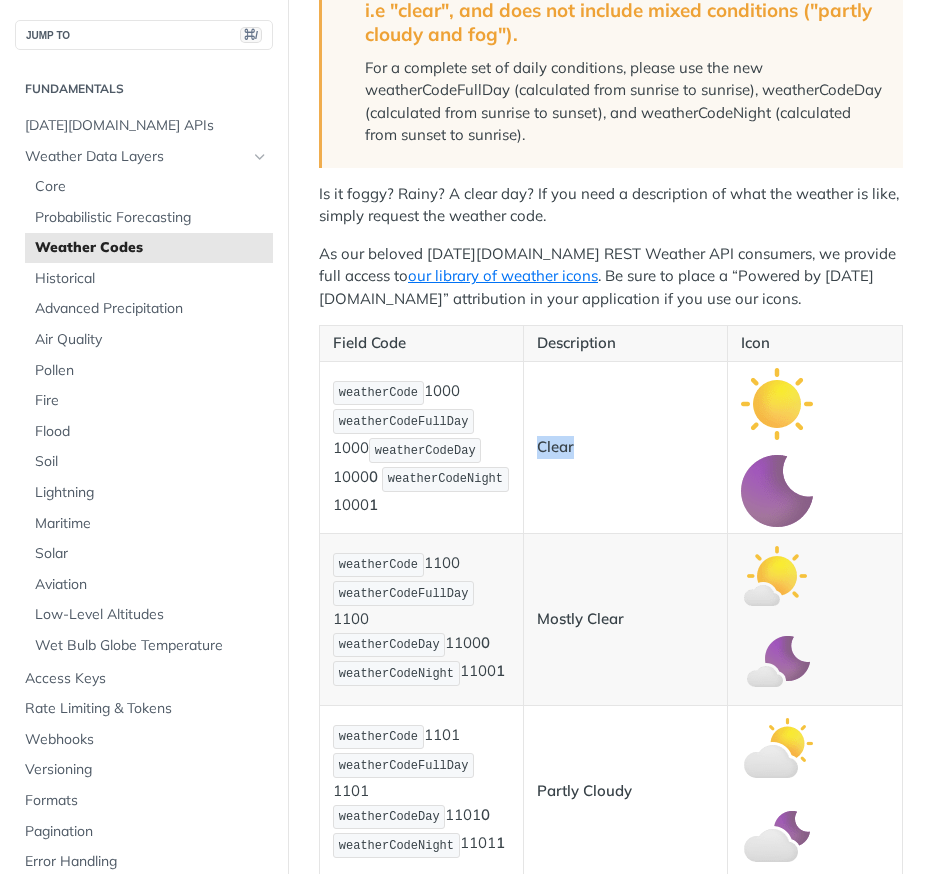 click on "Mostly Clear" at bounding box center (580, 618) 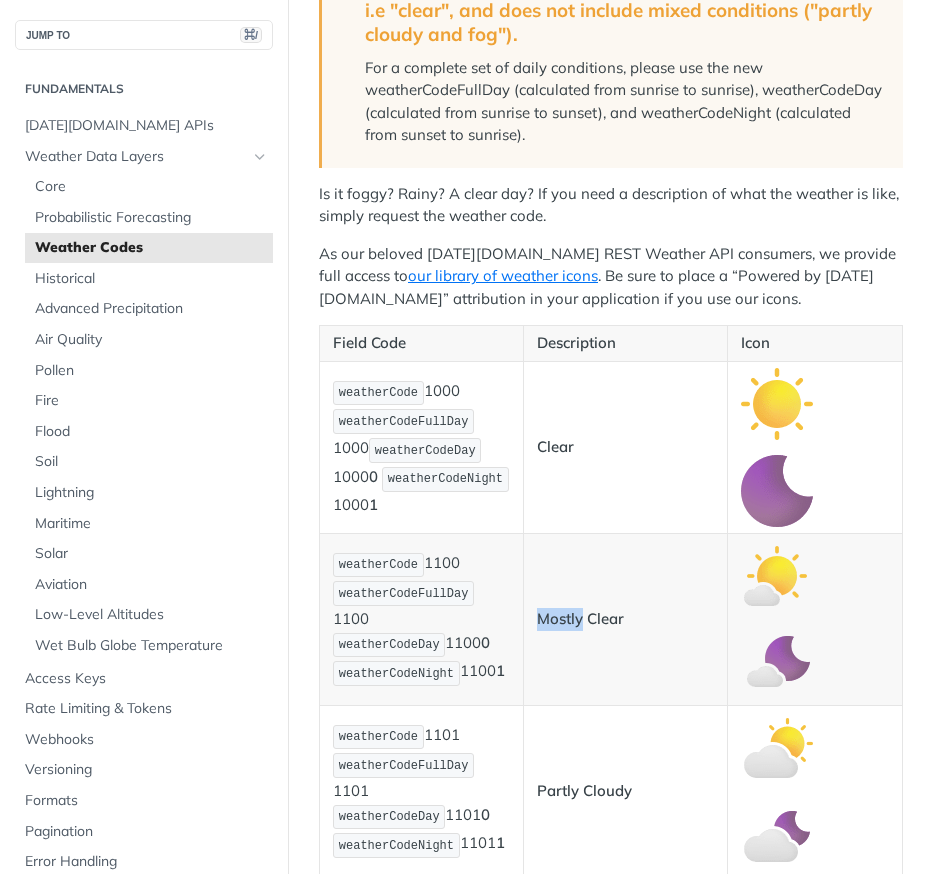 click on "Mostly Clear" at bounding box center [580, 618] 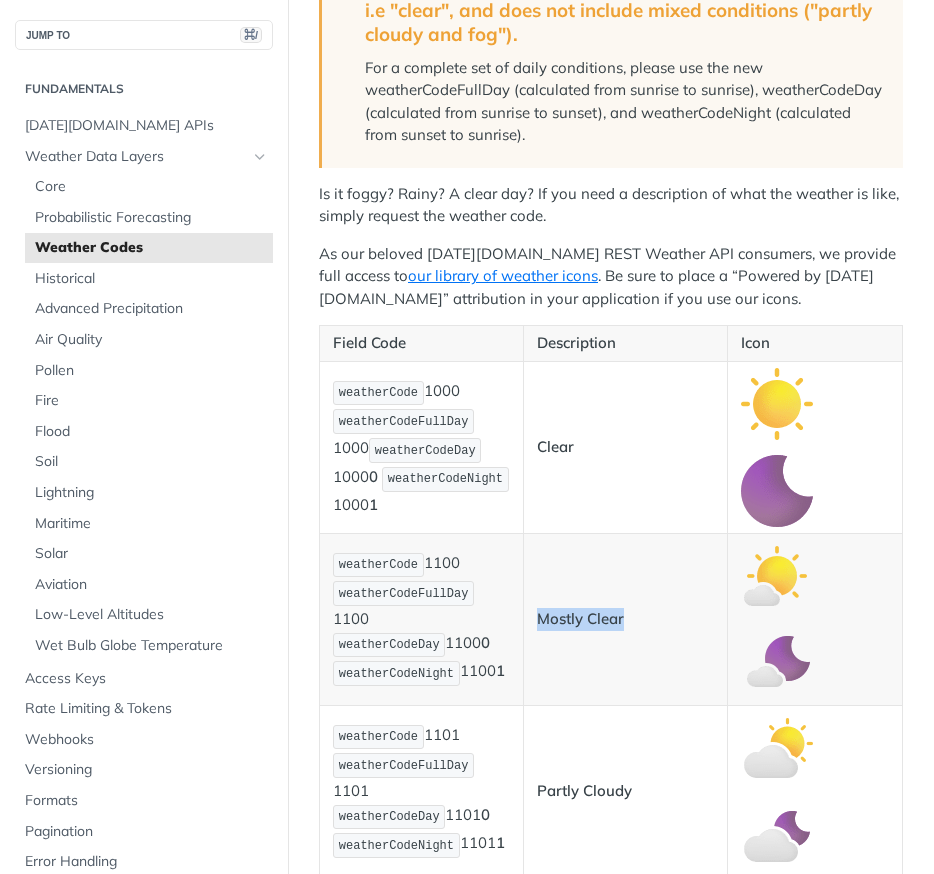 drag, startPoint x: 564, startPoint y: 611, endPoint x: 594, endPoint y: 612, distance: 30.016663 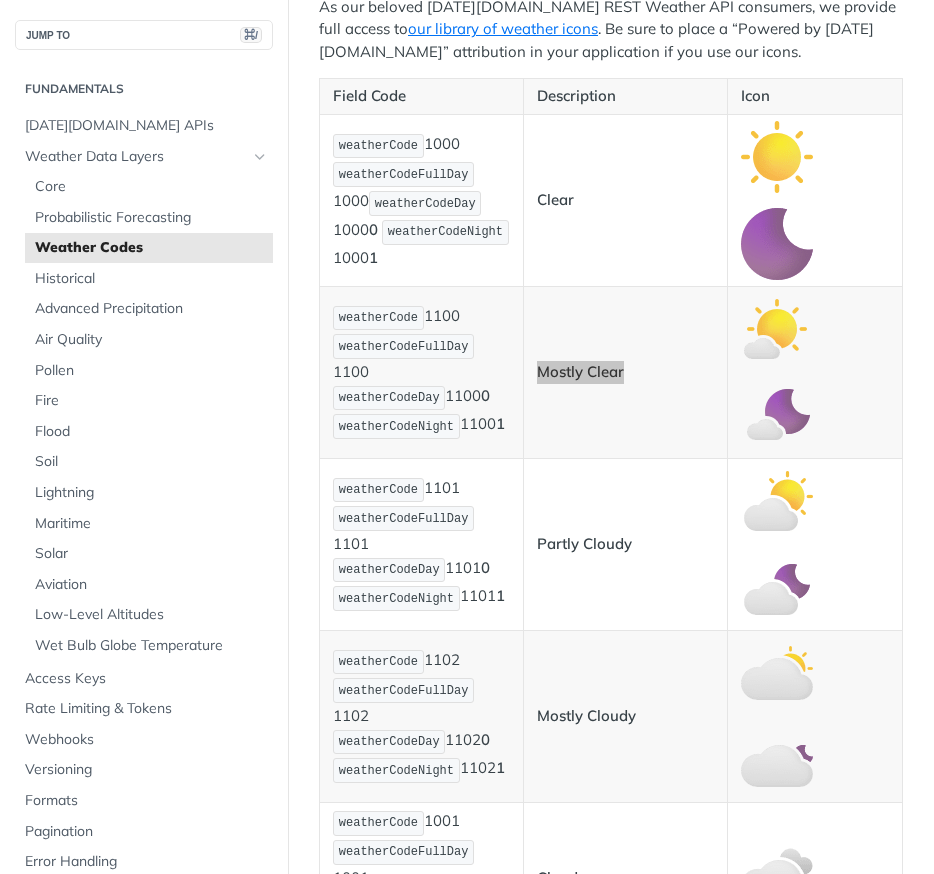 scroll, scrollTop: 707, scrollLeft: 0, axis: vertical 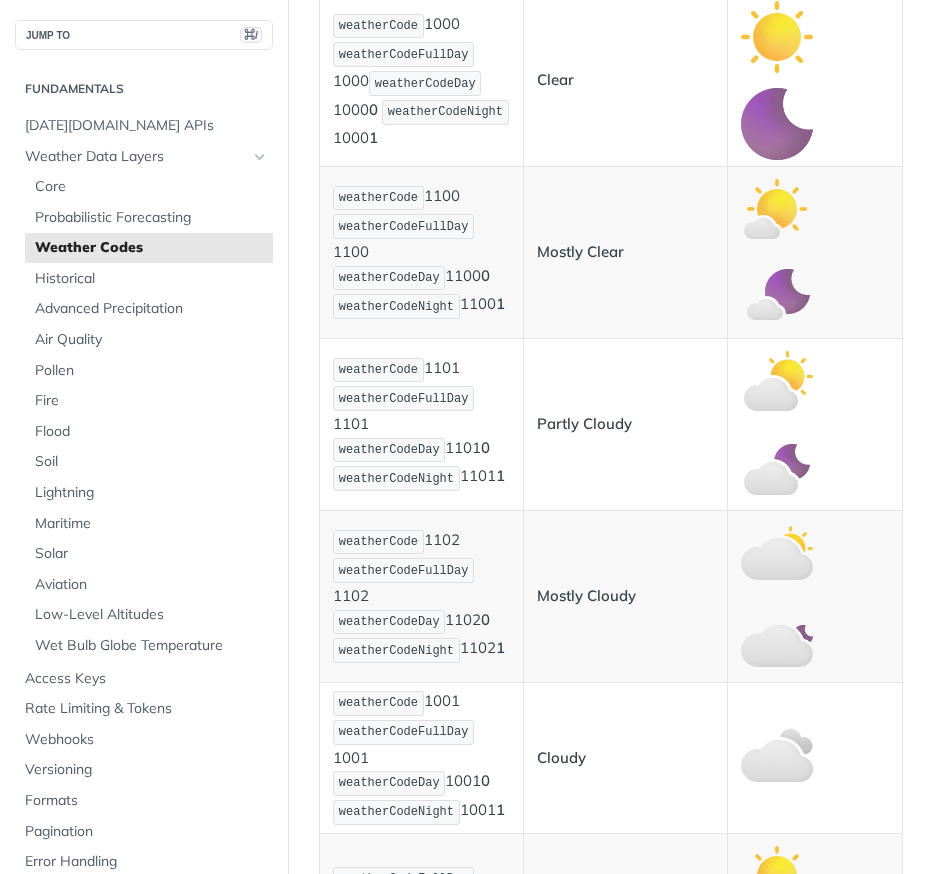 click on "weatherCode  1101
weatherCodeFullDay  1101
weatherCodeDay  1101 0
weatherCodeNight  1101 1" at bounding box center [421, 425] 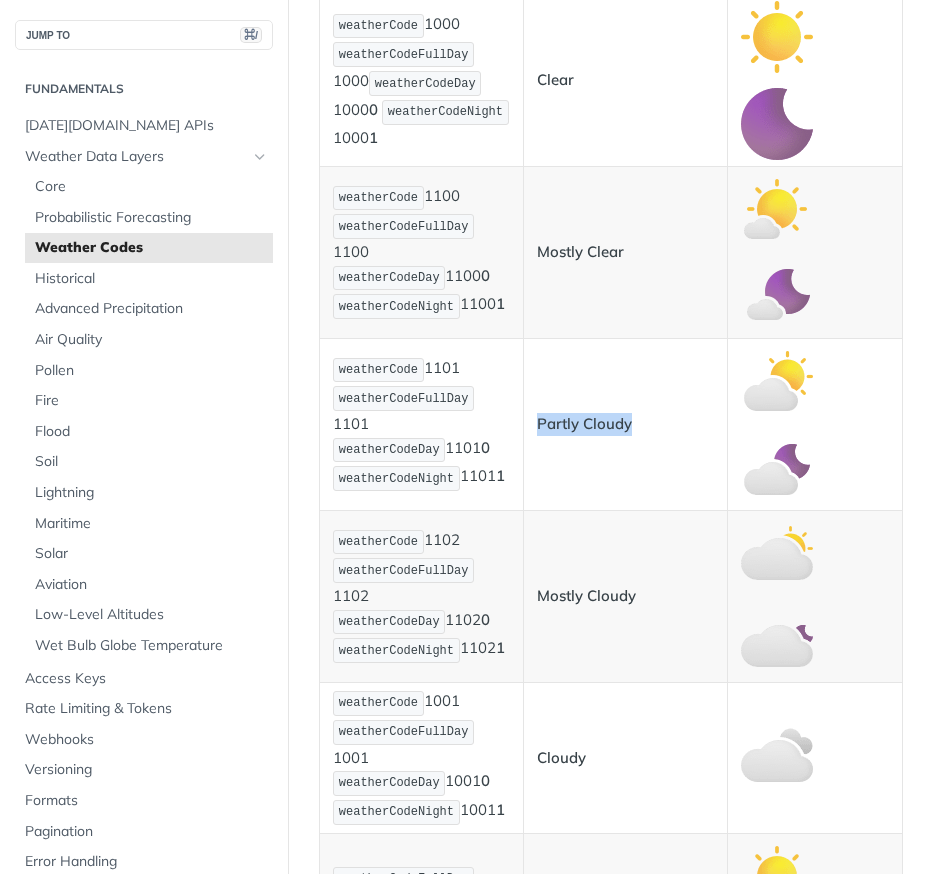 drag, startPoint x: 536, startPoint y: 418, endPoint x: 630, endPoint y: 415, distance: 94.04786 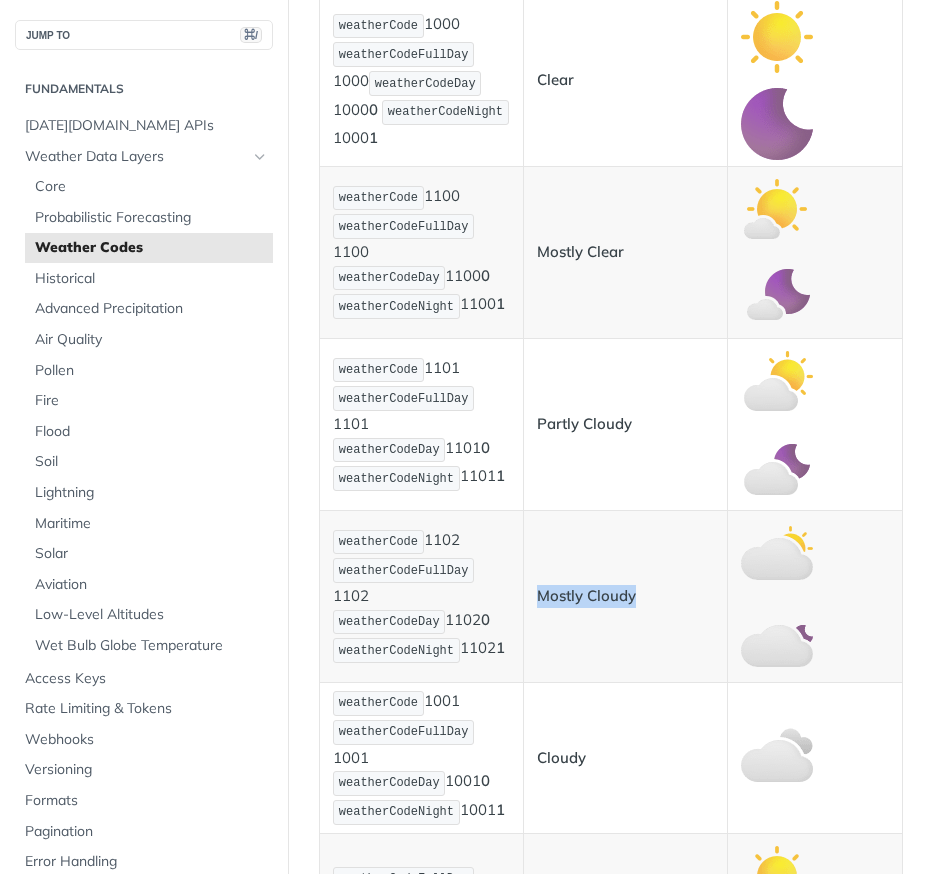 drag, startPoint x: 539, startPoint y: 589, endPoint x: 640, endPoint y: 583, distance: 101.17806 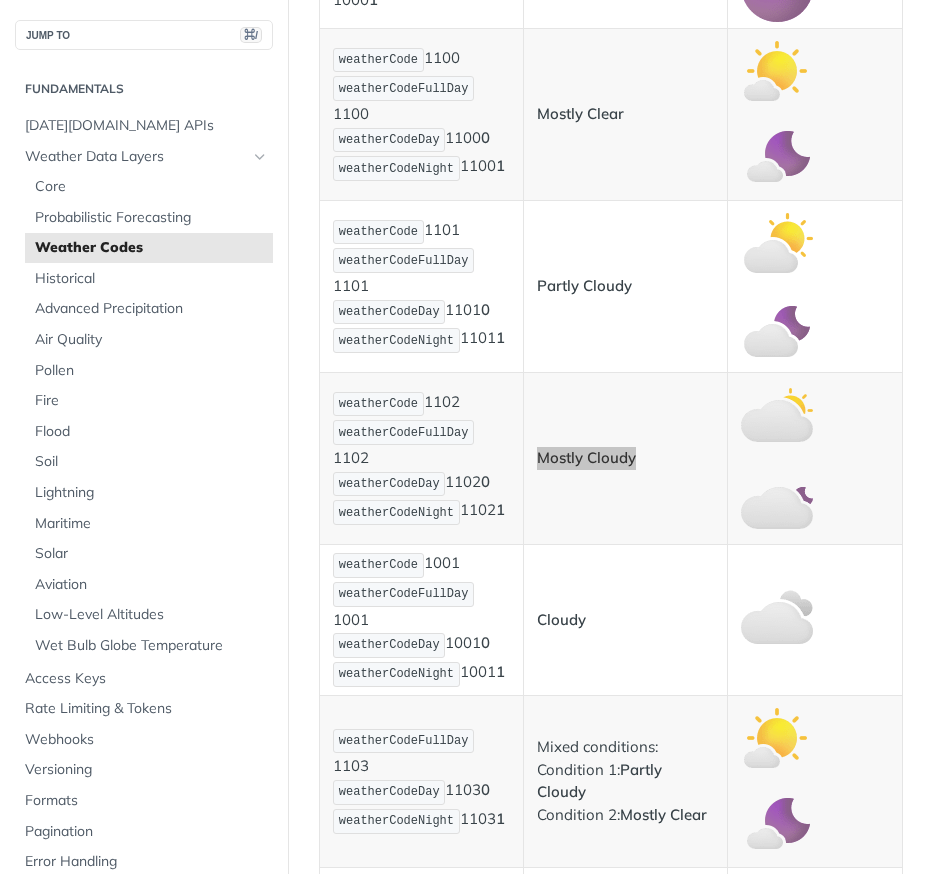 scroll, scrollTop: 995, scrollLeft: 0, axis: vertical 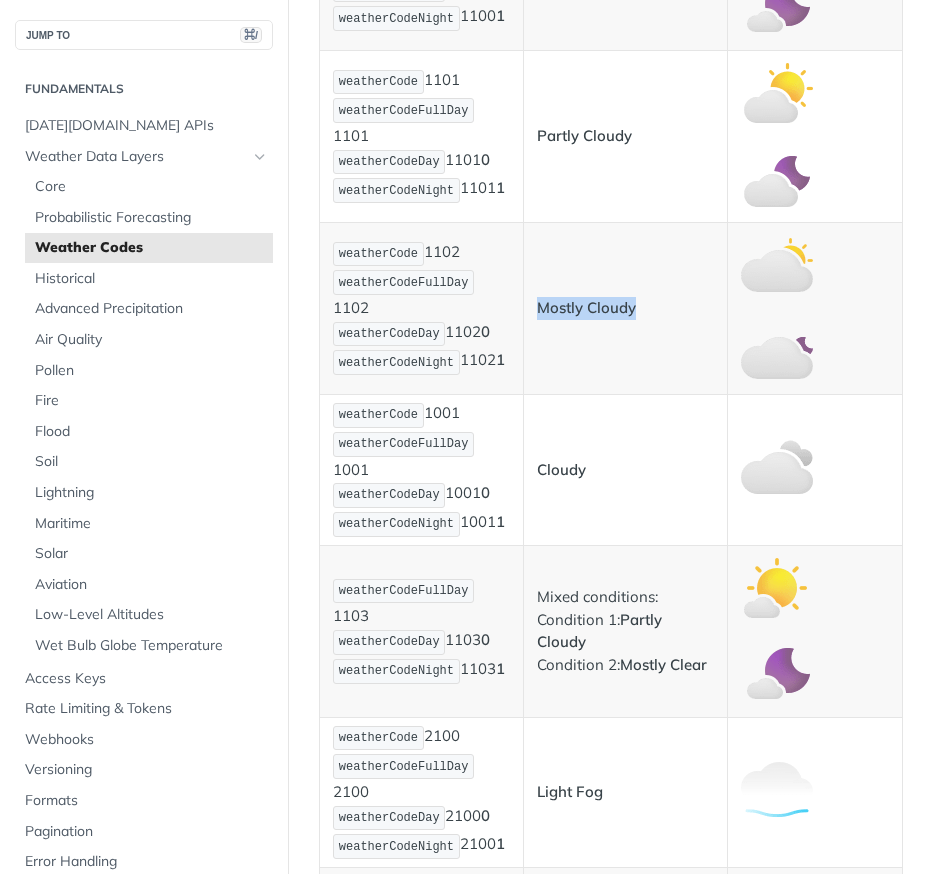 click on "weatherCode  1001
weatherCodeFullDay  1001
weatherCodeDay  1001 0
weatherCodeNight  1001 1" at bounding box center (421, 470) 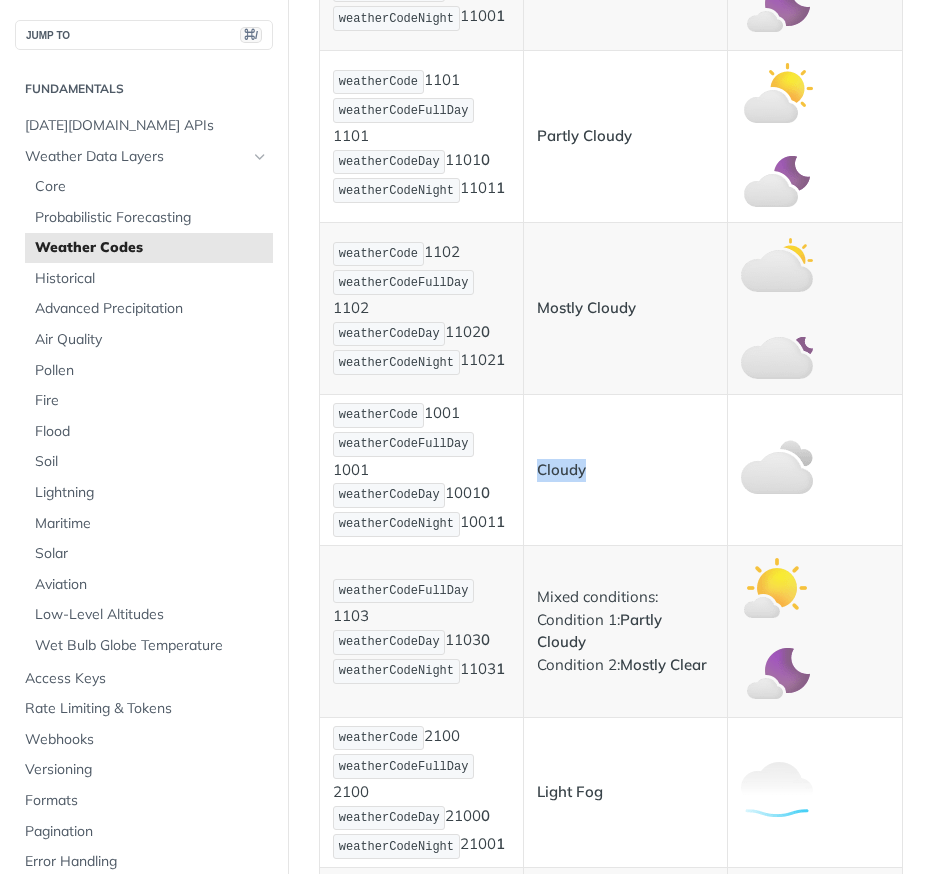 drag, startPoint x: 537, startPoint y: 463, endPoint x: 600, endPoint y: 457, distance: 63.28507 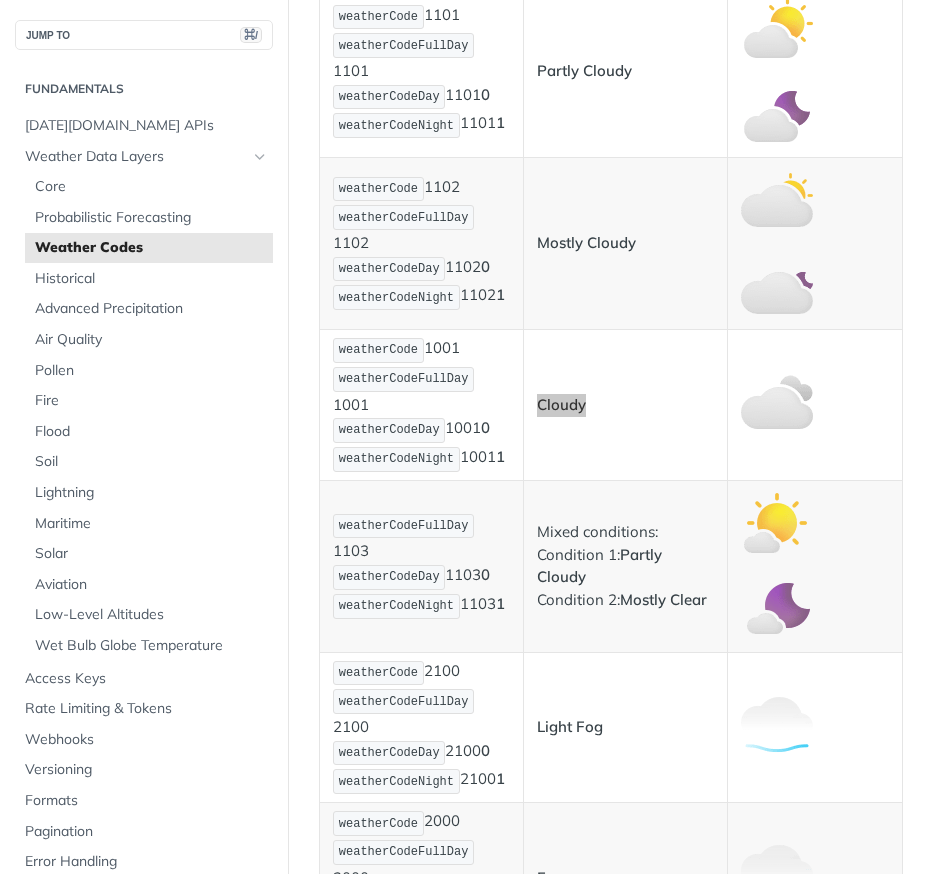 scroll, scrollTop: 1109, scrollLeft: 0, axis: vertical 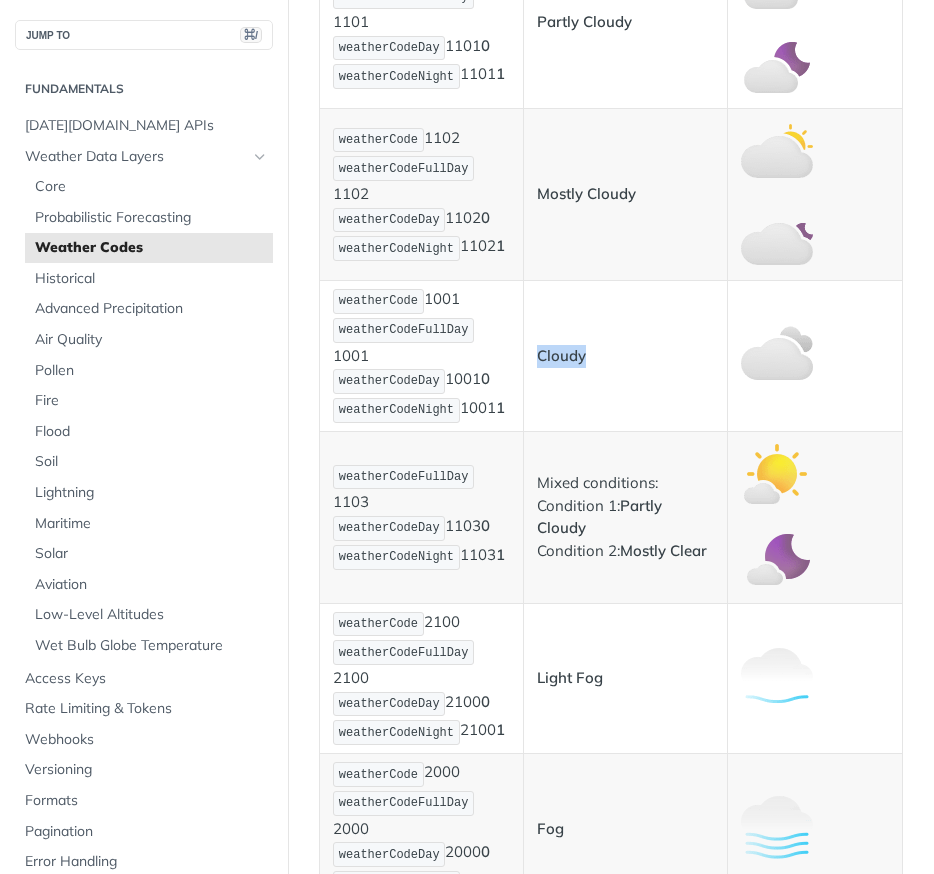 click on "weatherCodeFullDay  1103
weatherCodeDay  1103 0
weatherCodeNight  1103 1" at bounding box center (421, 517) 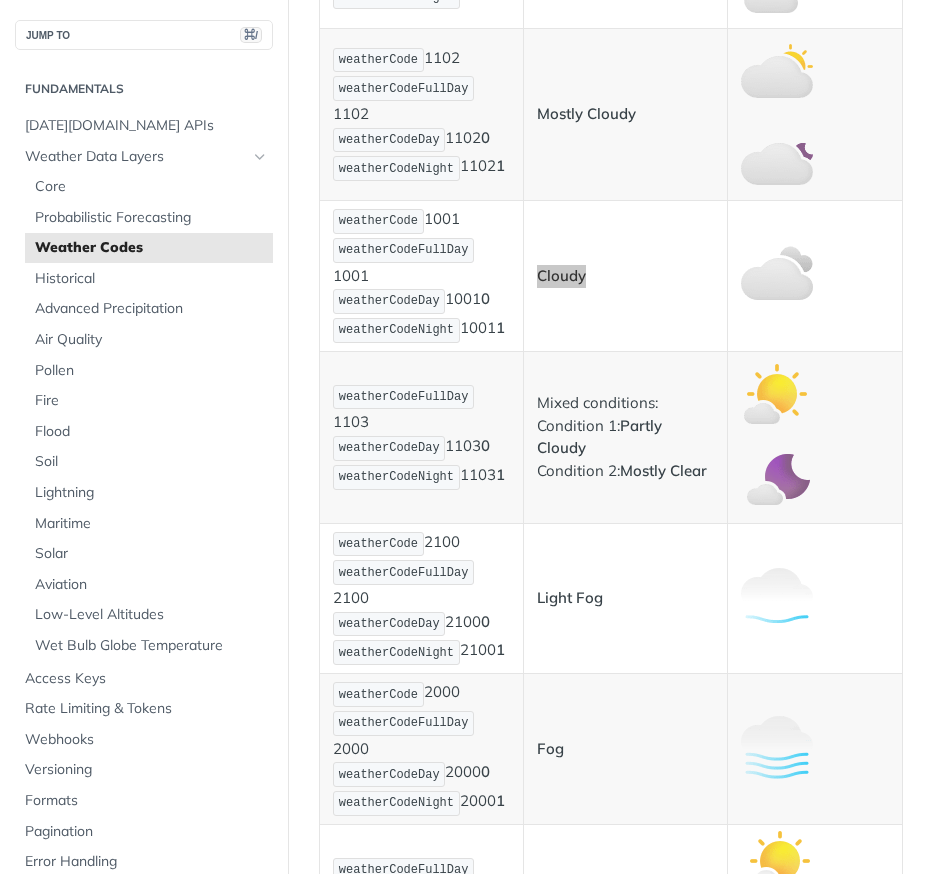 scroll, scrollTop: 1224, scrollLeft: 0, axis: vertical 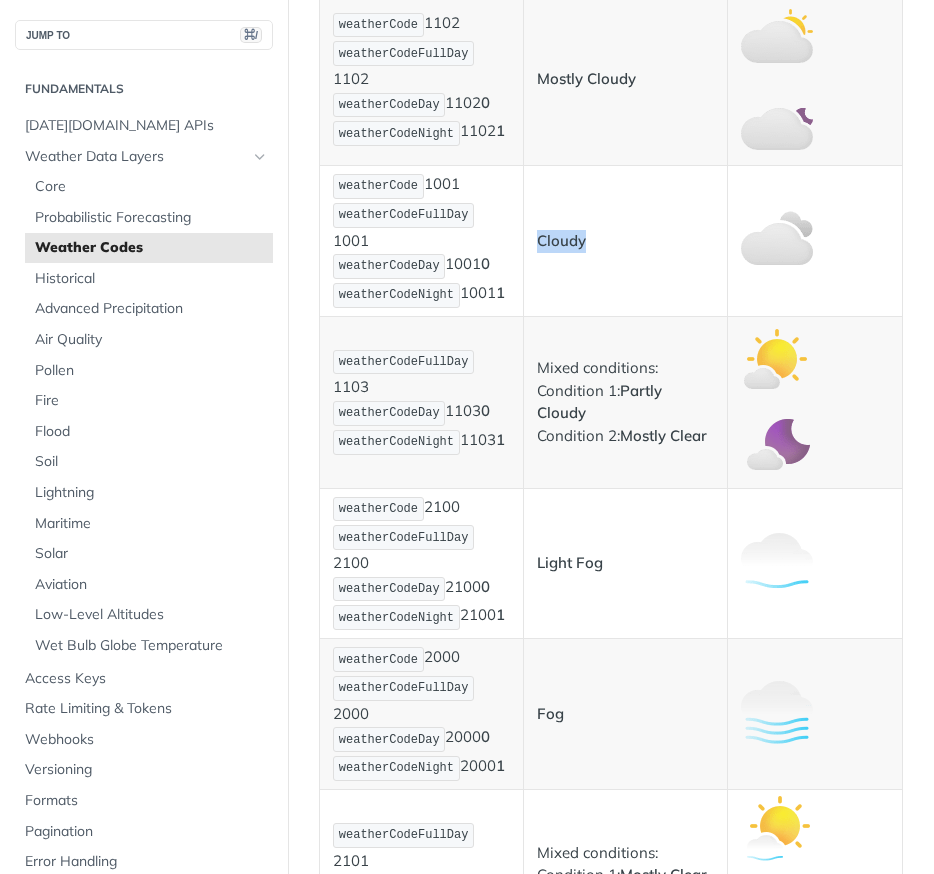 click on "weatherCode  2100
weatherCodeFullDay  2100
weatherCodeDay  2100 0
weatherCodeNight  2100 1" at bounding box center (421, 564) 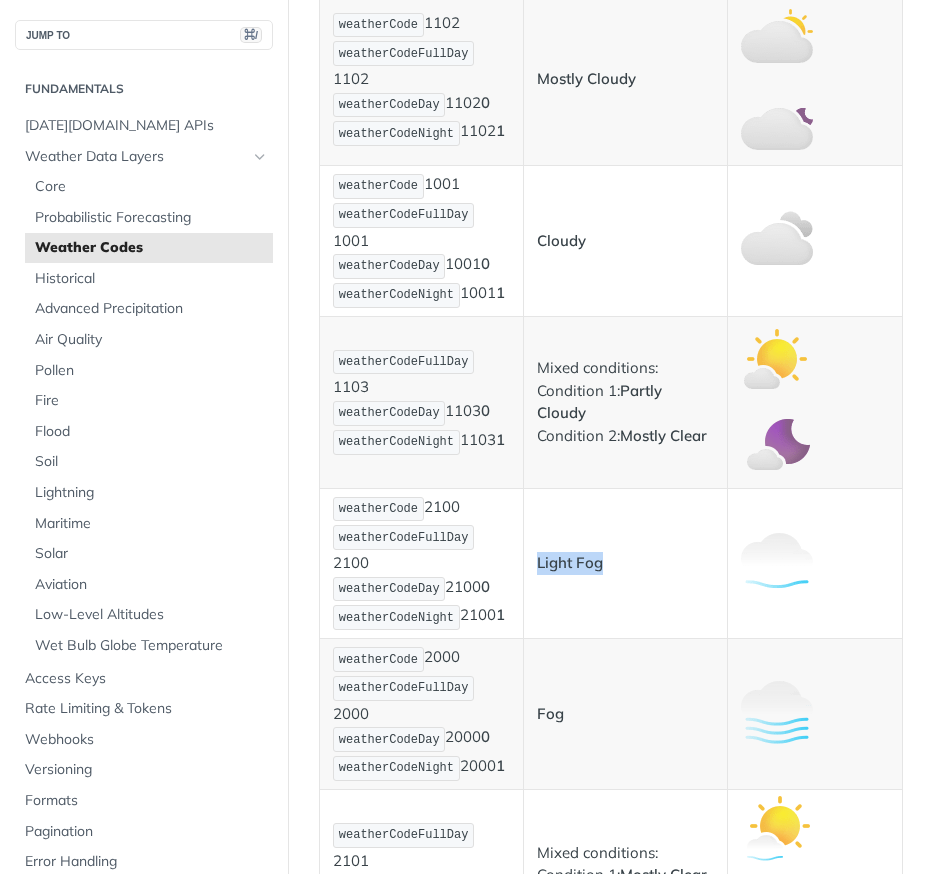 drag, startPoint x: 537, startPoint y: 556, endPoint x: 660, endPoint y: 543, distance: 123.68508 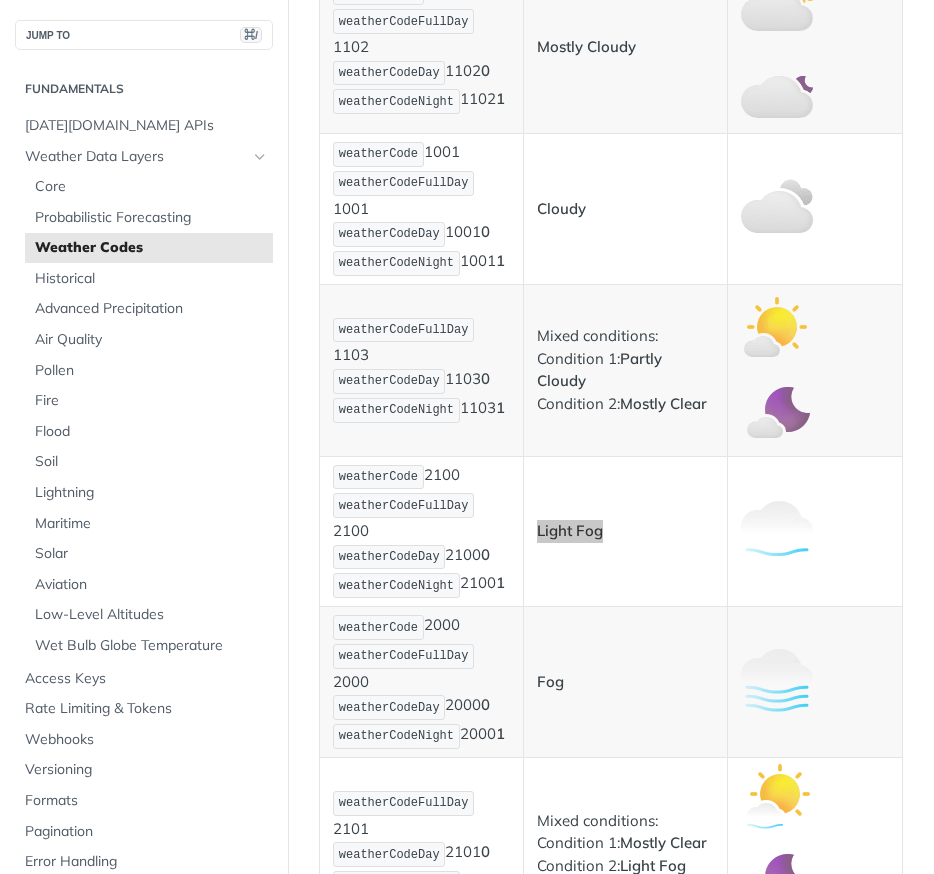 scroll, scrollTop: 1353, scrollLeft: 0, axis: vertical 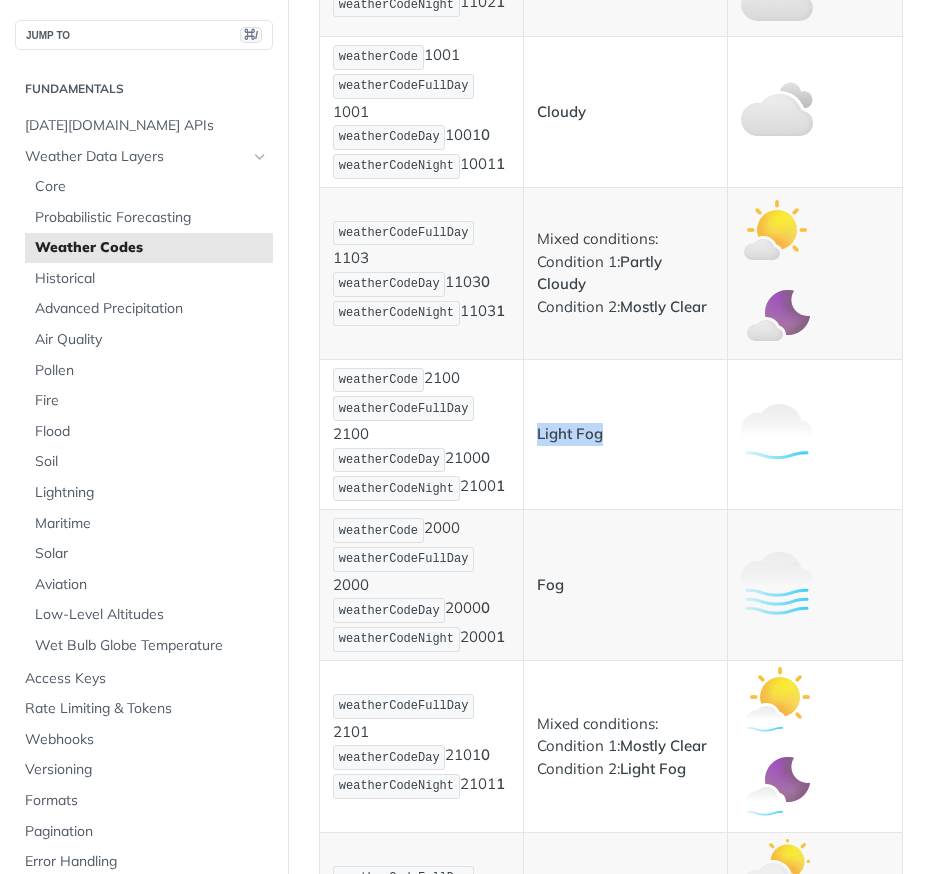 click on "weatherCode  2000
weatherCodeFullDay  2000
weatherCodeDay  2000 0
weatherCodeNight  2000 1" at bounding box center [421, 585] 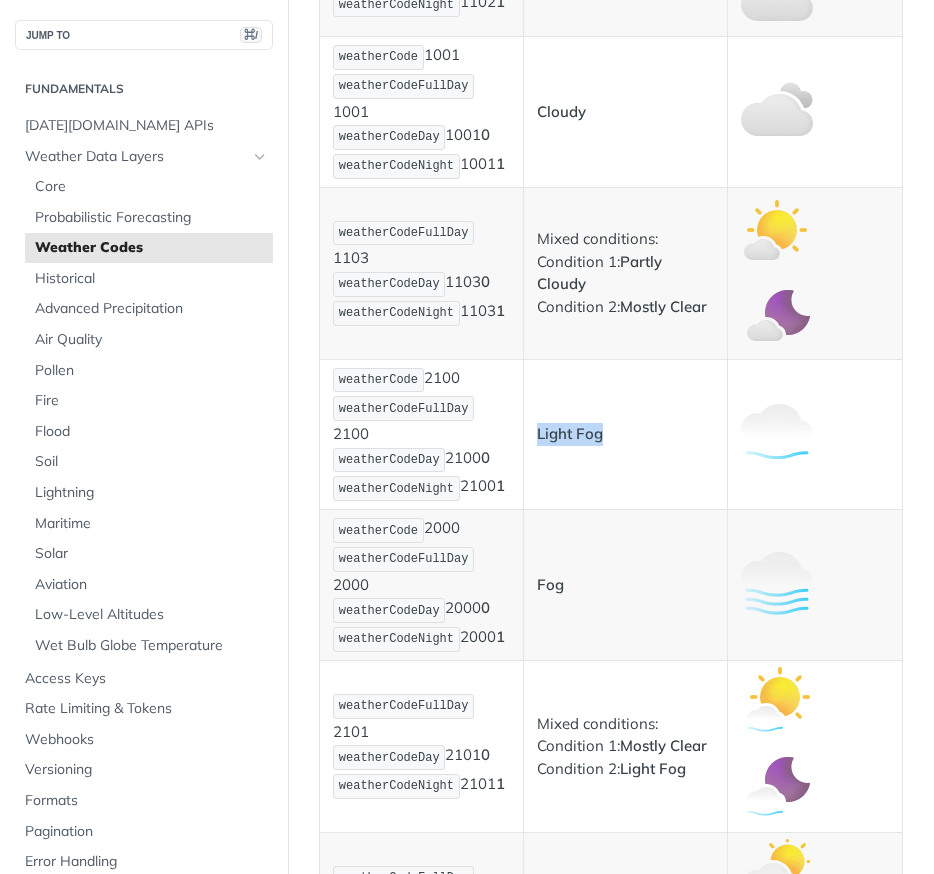 click on "Fog" at bounding box center (550, 584) 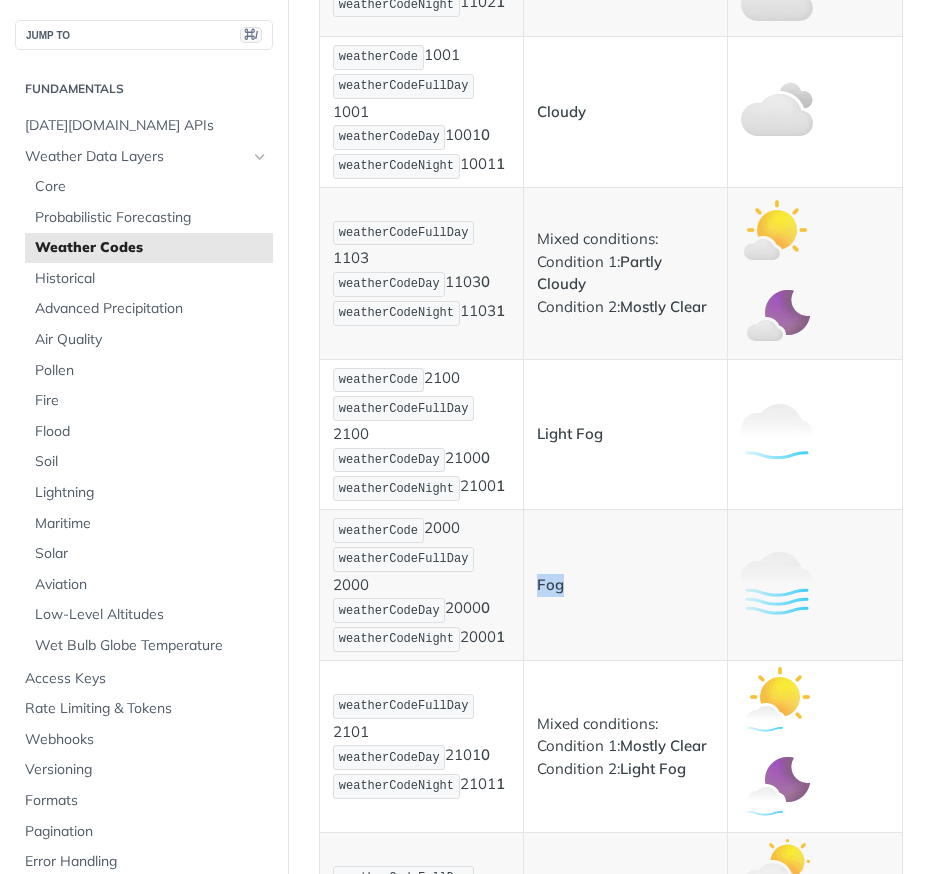 click on "Fog" at bounding box center (550, 584) 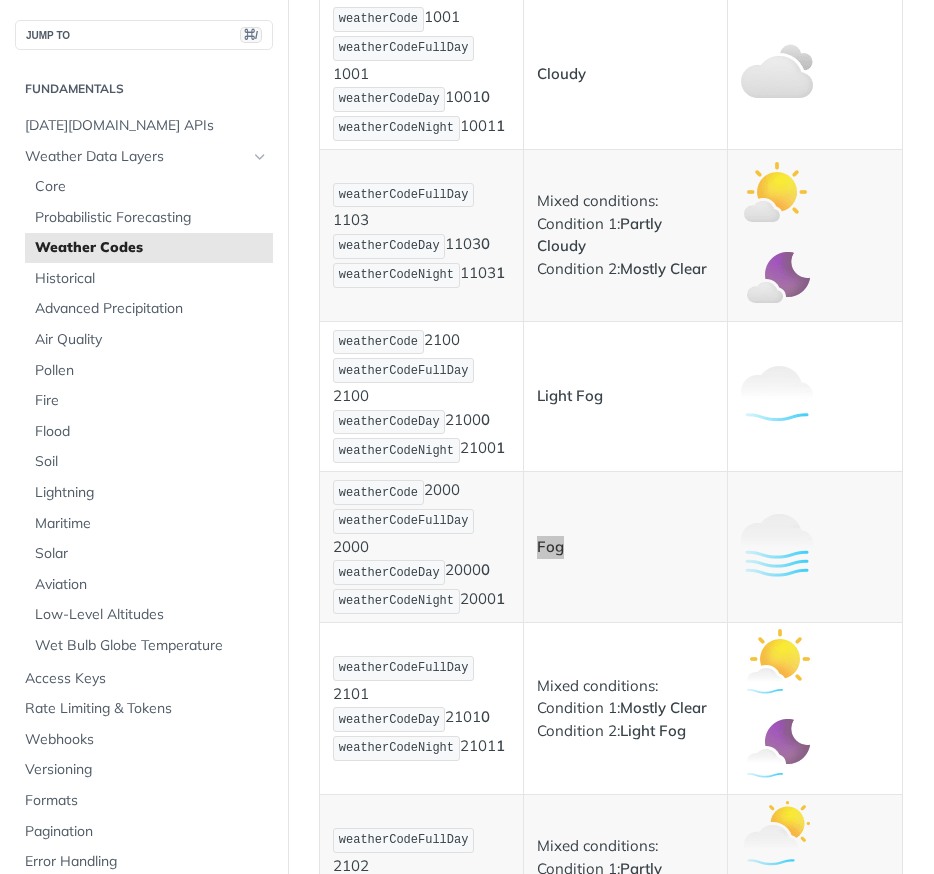 scroll, scrollTop: 1503, scrollLeft: 0, axis: vertical 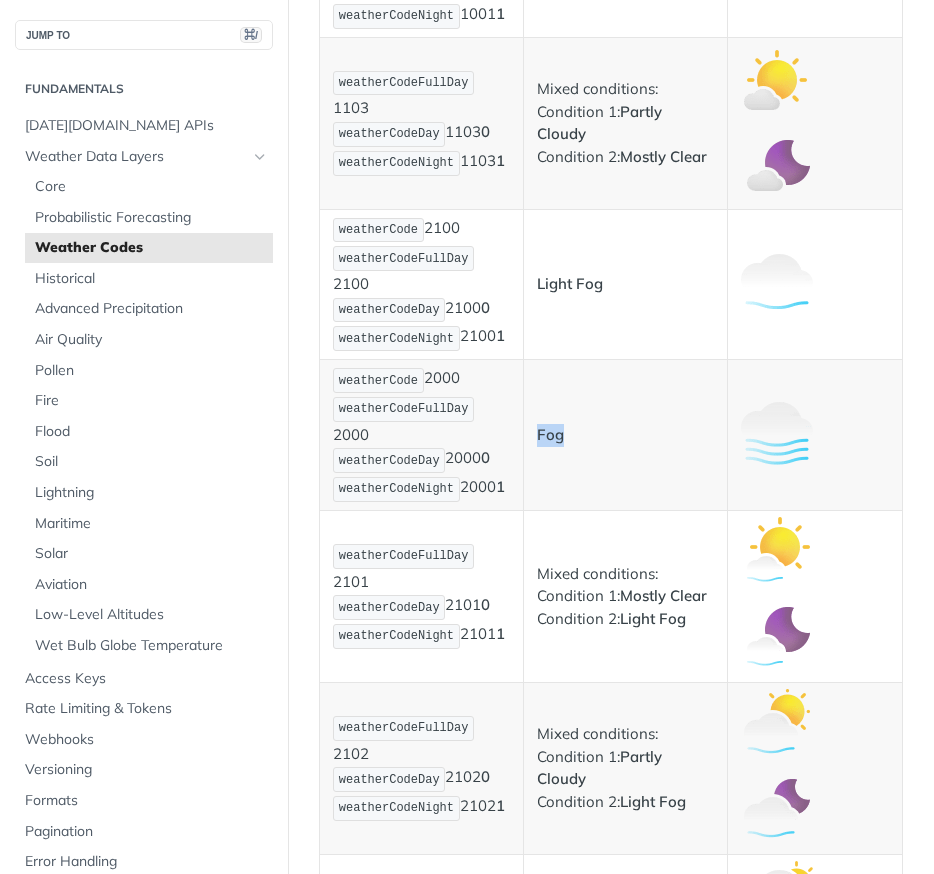 click on "weatherCodeFullDay  2101
weatherCodeDay  2101 0
weatherCodeNight  2101 1" at bounding box center (421, 596) 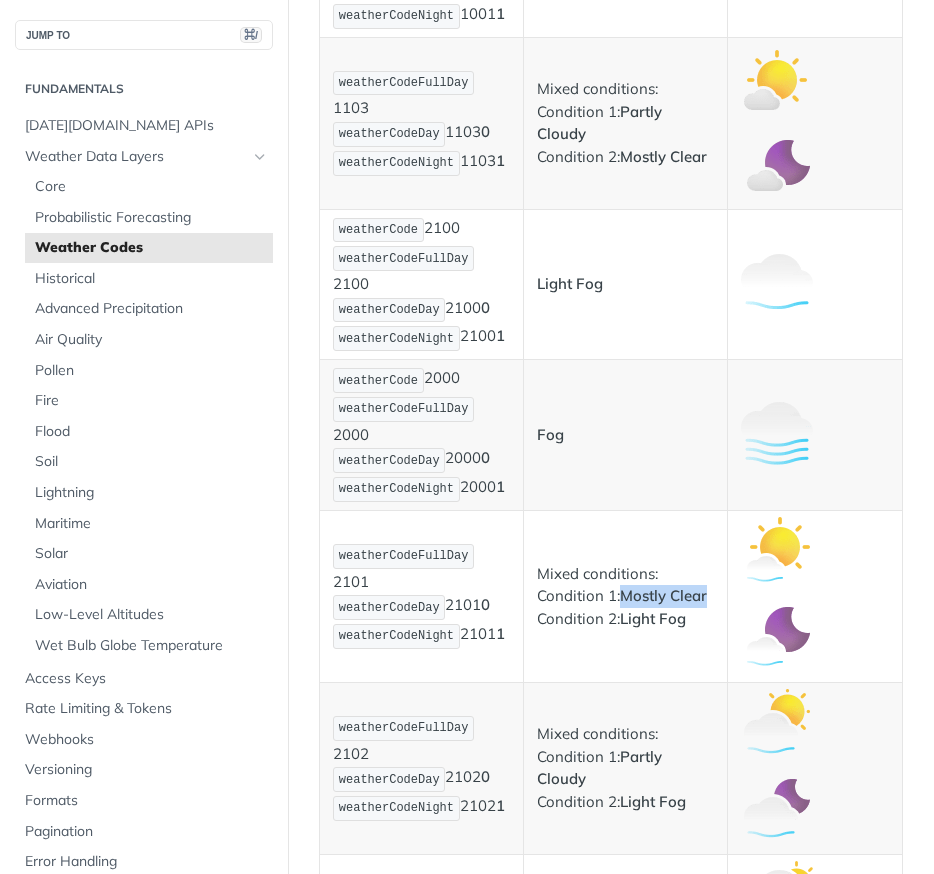 drag, startPoint x: 621, startPoint y: 589, endPoint x: 724, endPoint y: 589, distance: 103 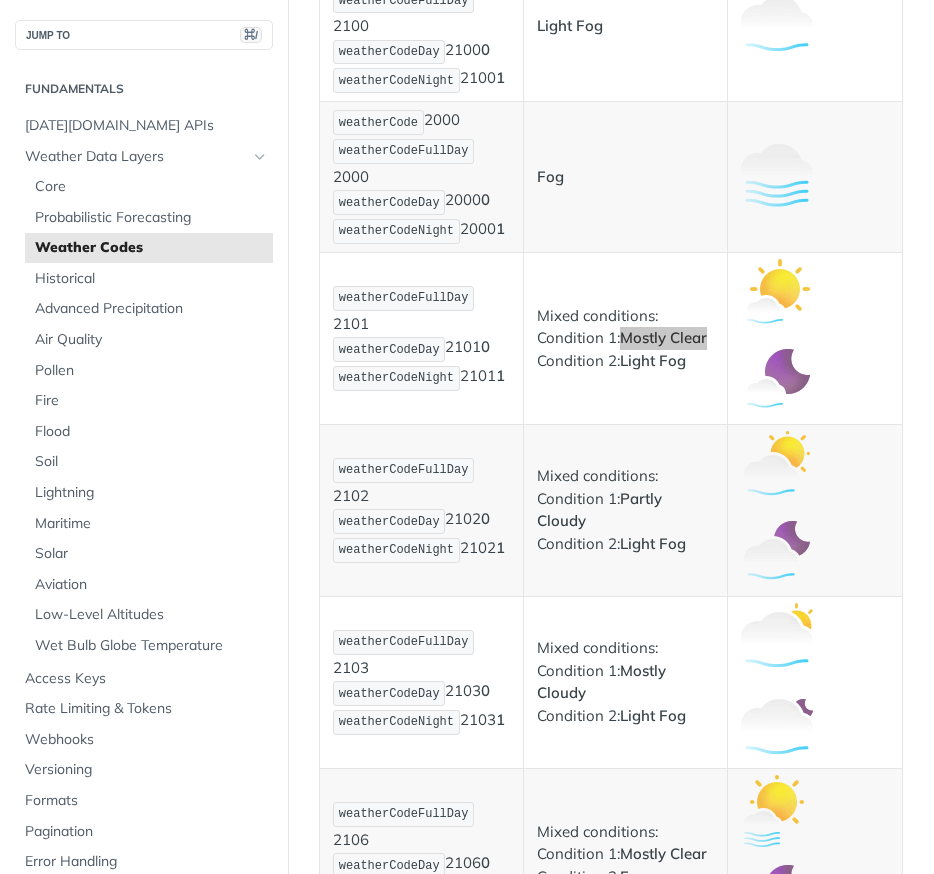 scroll, scrollTop: 1765, scrollLeft: 0, axis: vertical 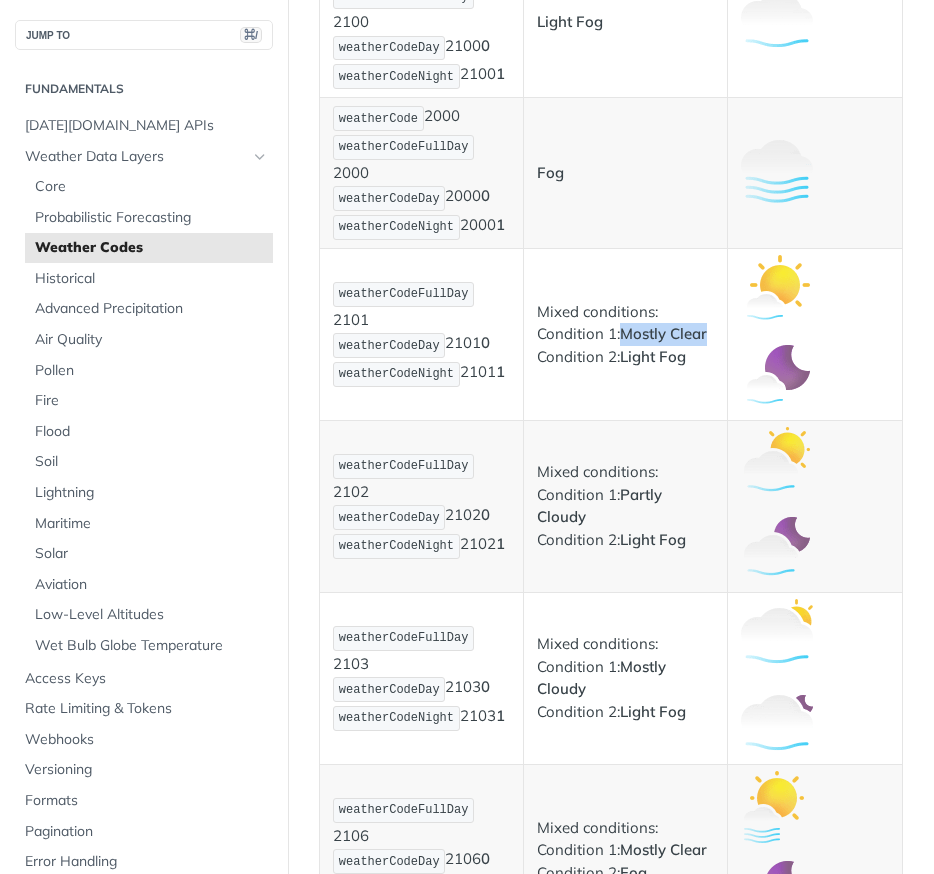 click on "weatherCodeFullDay  2102
weatherCodeDay  2102 0
weatherCodeNight  2102 1" at bounding box center [421, 506] 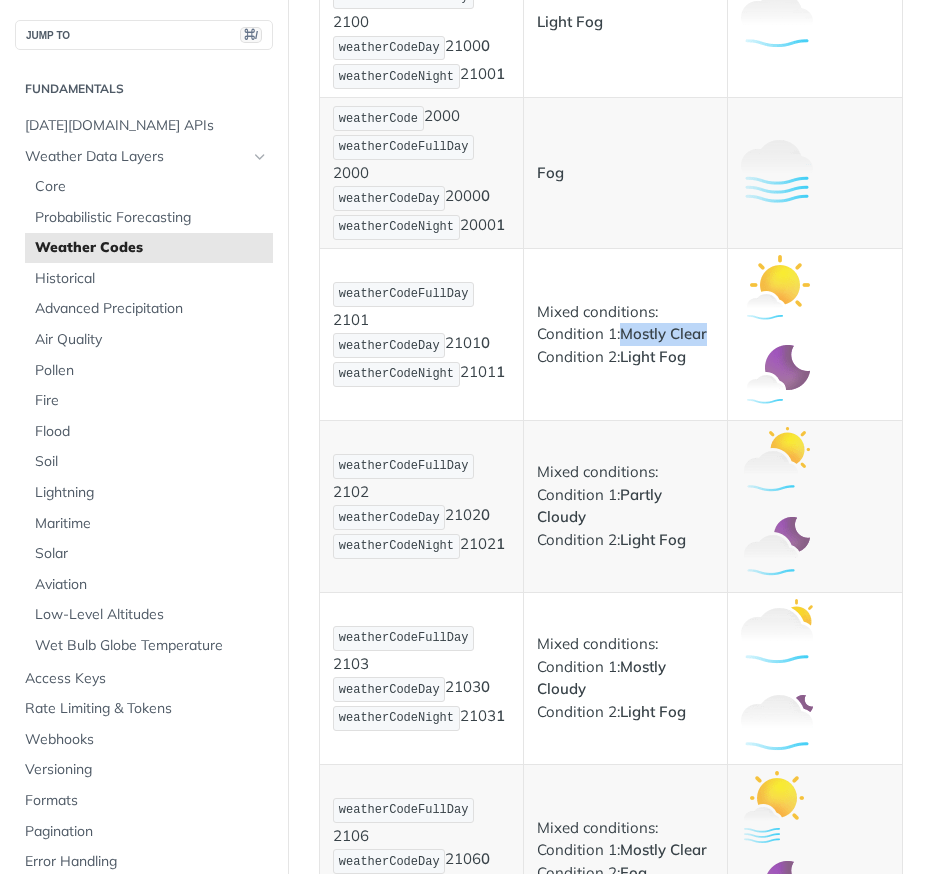 drag, startPoint x: 623, startPoint y: 484, endPoint x: 629, endPoint y: 501, distance: 18.027756 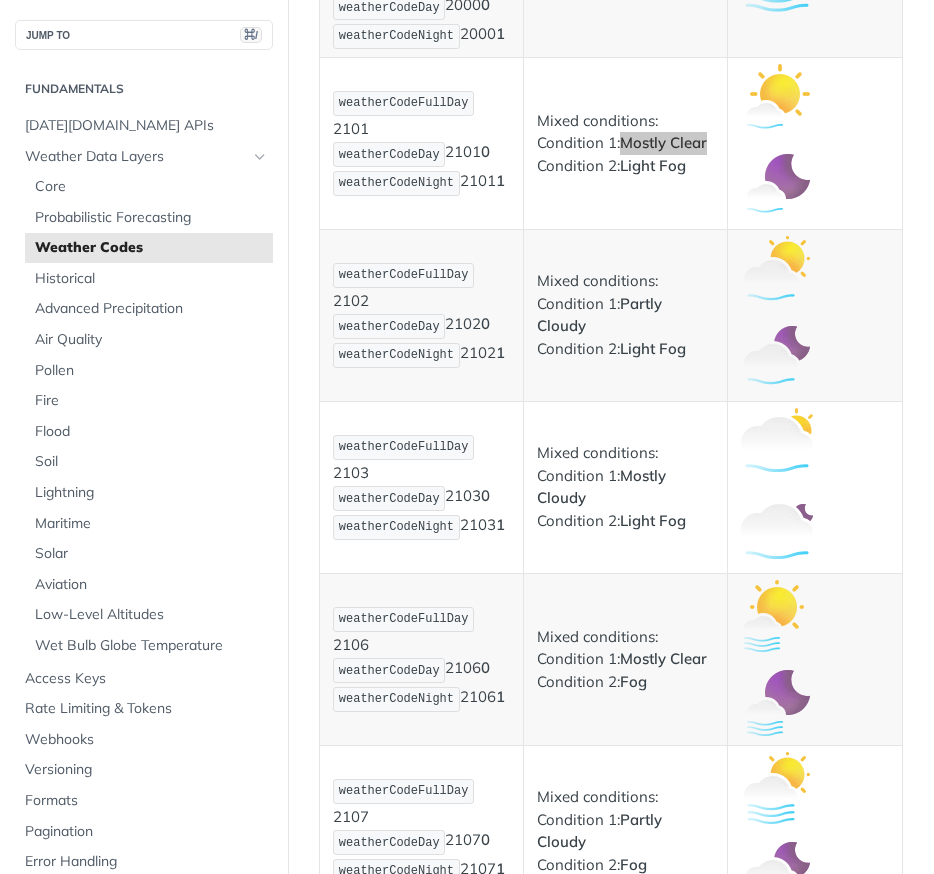 scroll, scrollTop: 2076, scrollLeft: 0, axis: vertical 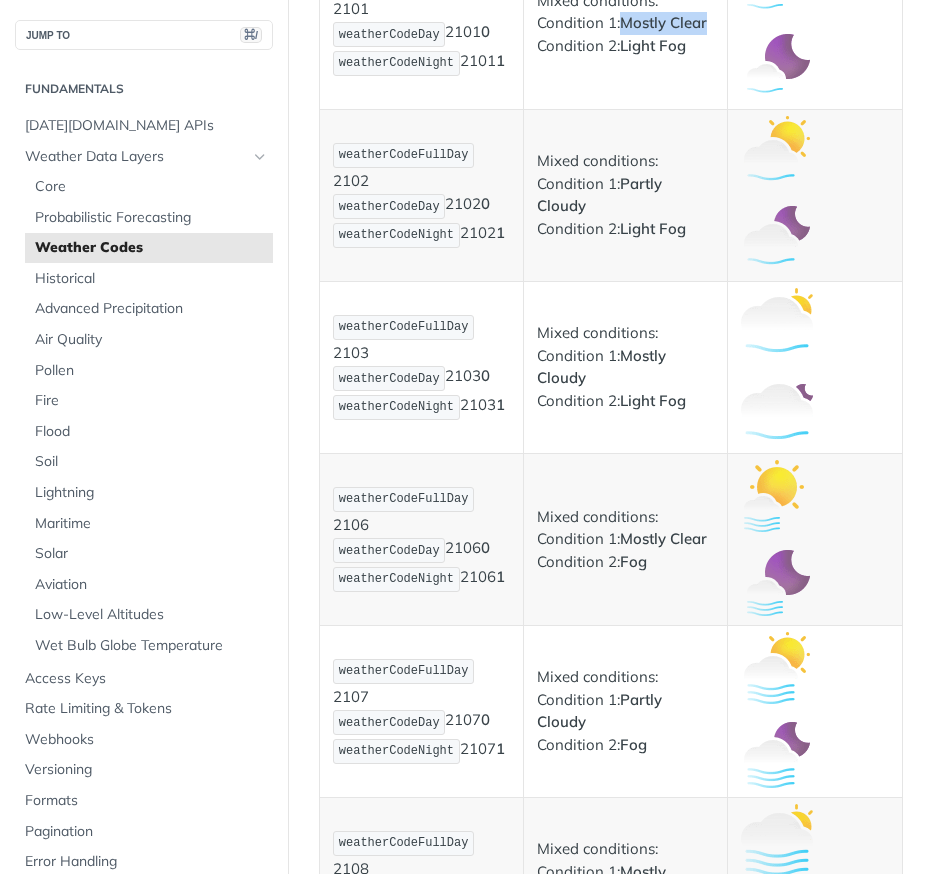 click on "weatherCodeFullDay  2103
weatherCodeDay  2103 0
weatherCodeNight  2103 1" at bounding box center (421, 367) 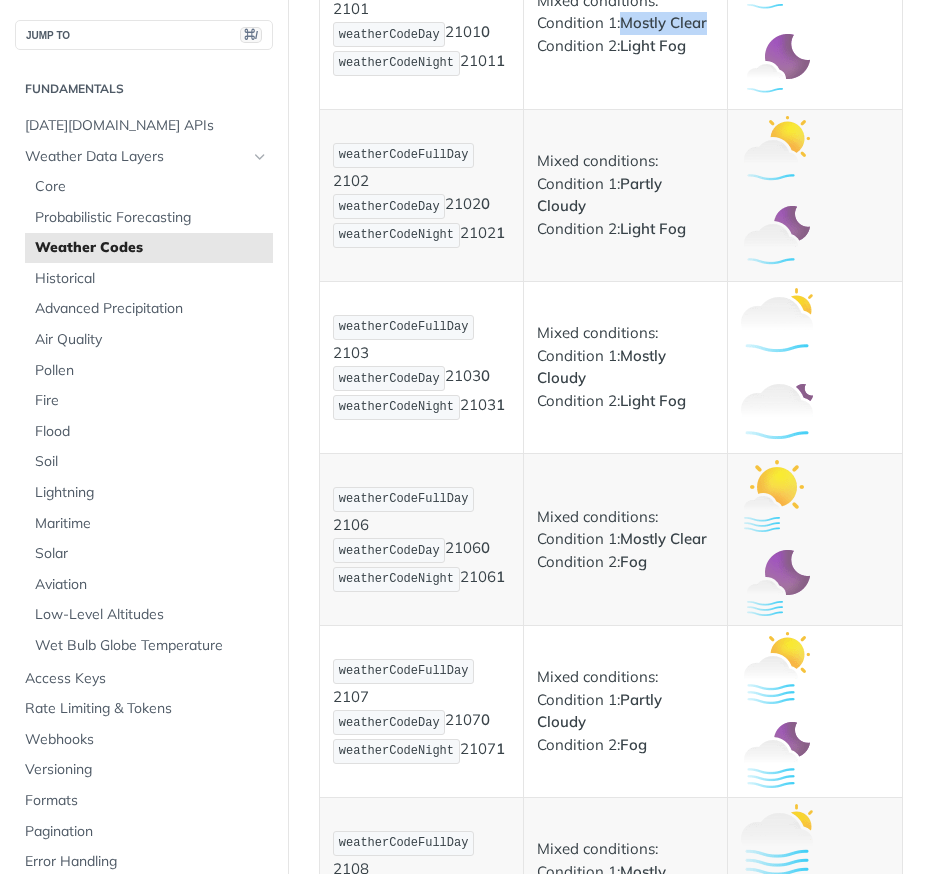 drag, startPoint x: 623, startPoint y: 346, endPoint x: 637, endPoint y: 361, distance: 20.518284 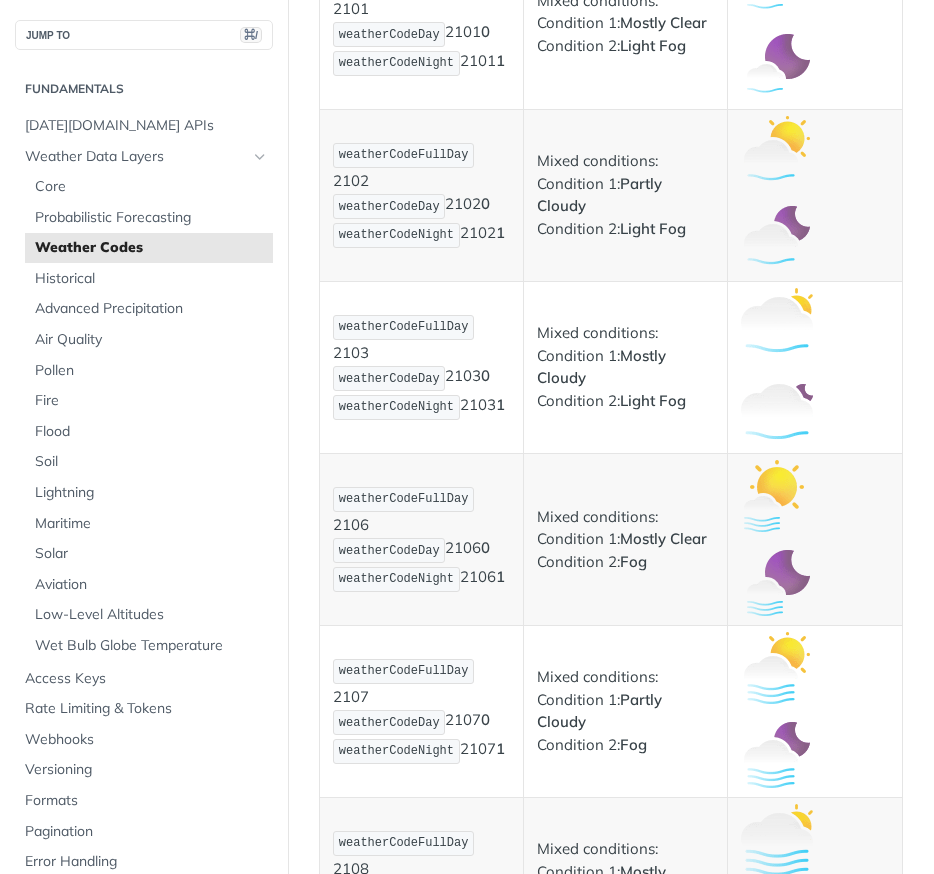 click on "weatherCodeFullDay  2106
weatherCodeDay  2106 0
weatherCodeNight  2106 1" at bounding box center [421, 539] 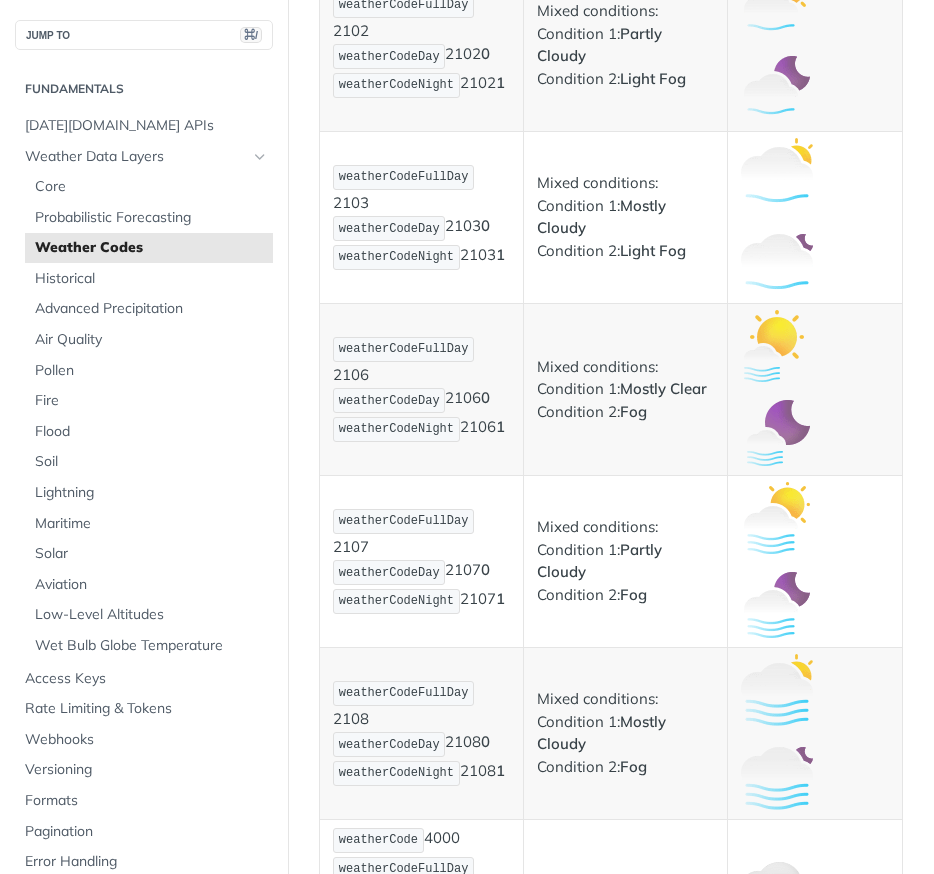 scroll, scrollTop: 2258, scrollLeft: 0, axis: vertical 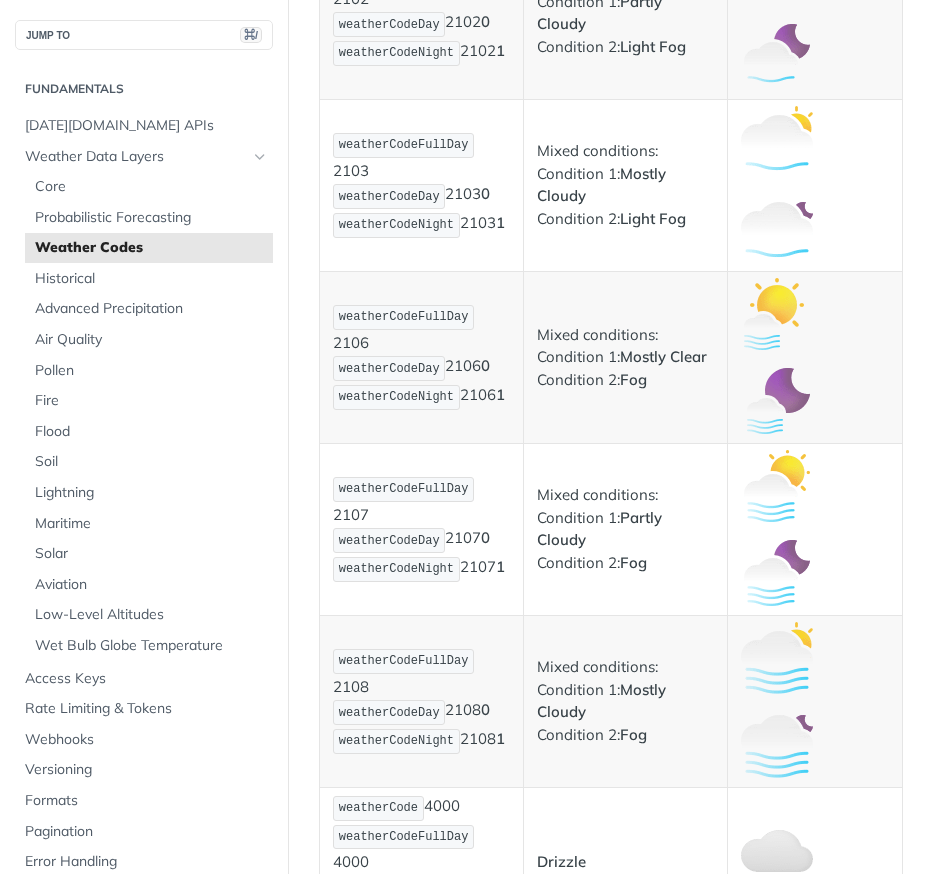 click on "weatherCodeFullDay  2107
weatherCodeDay  2107 0
weatherCodeNight  2107 1" at bounding box center [421, 529] 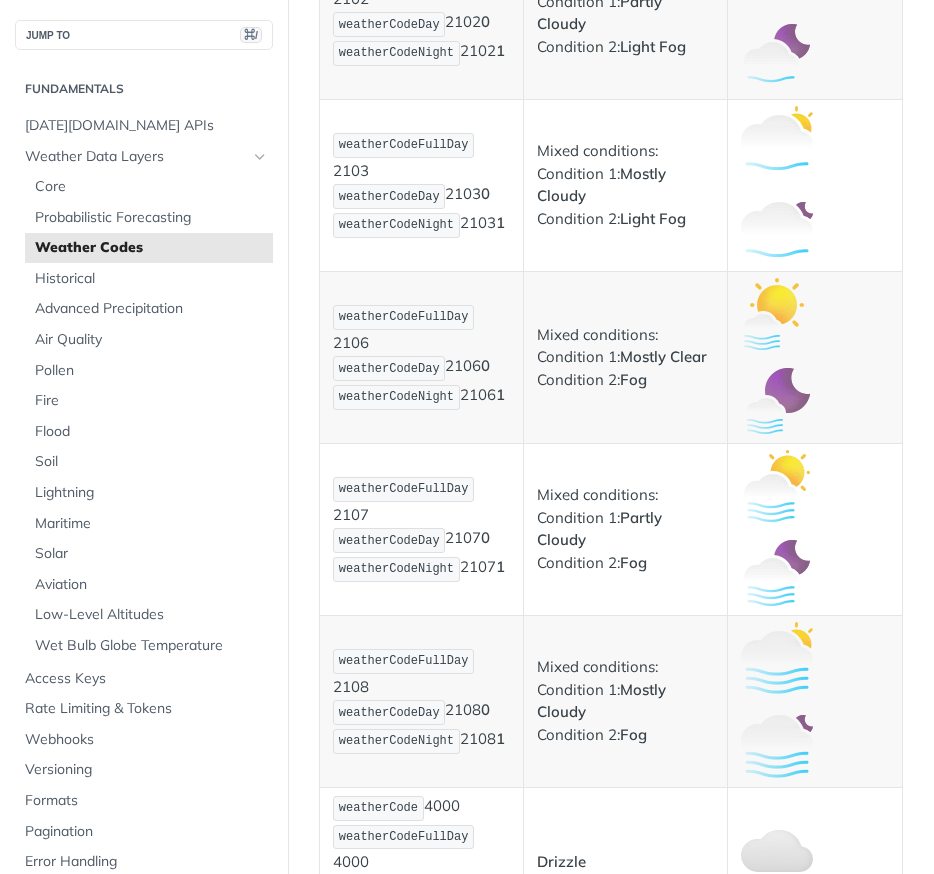 drag, startPoint x: 626, startPoint y: 511, endPoint x: 627, endPoint y: 525, distance: 14.035668 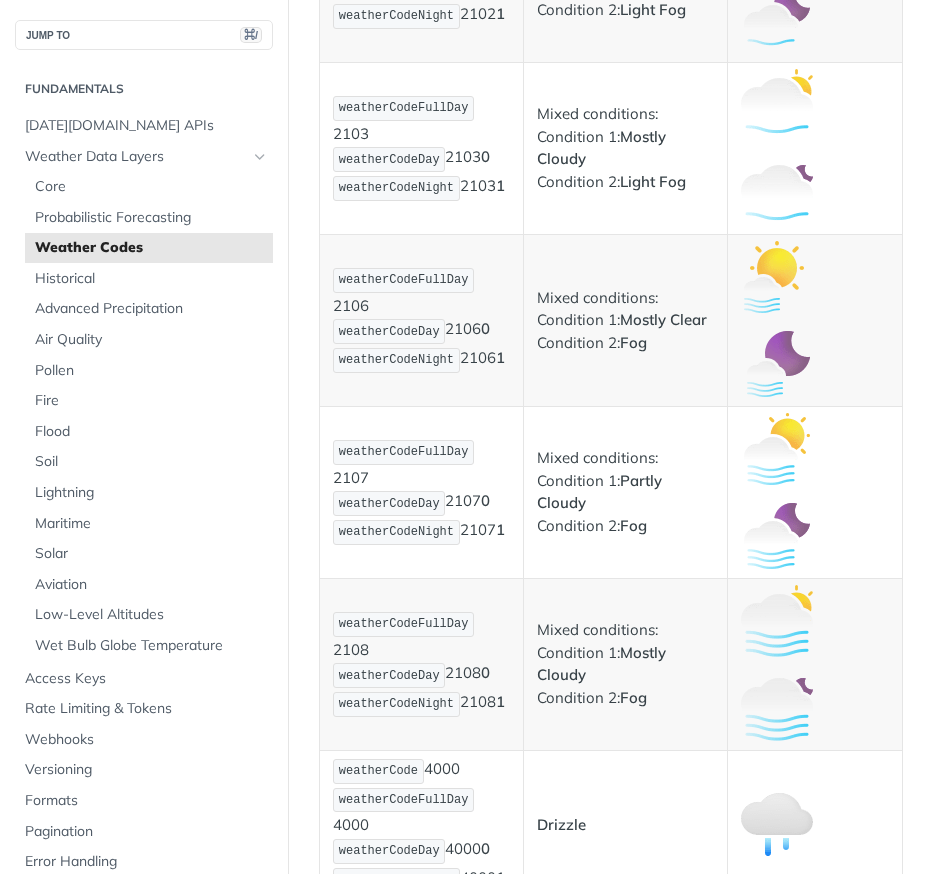 scroll, scrollTop: 2308, scrollLeft: 0, axis: vertical 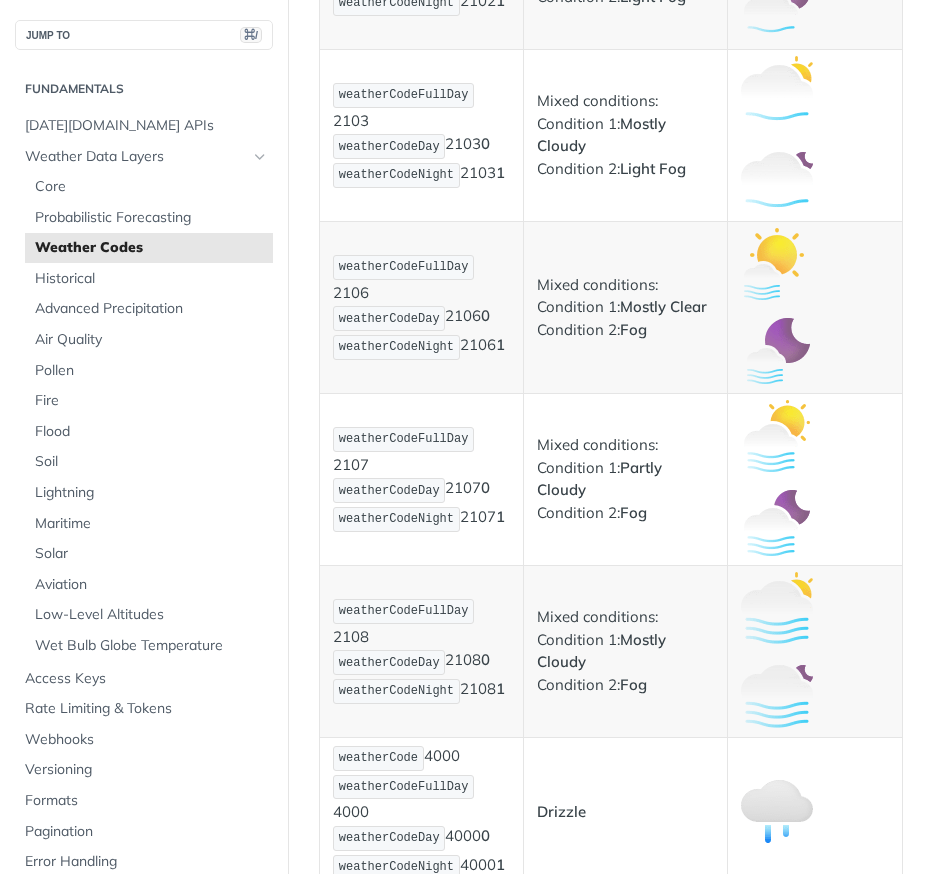 click on "weatherCodeFullDay  2108
weatherCodeDay  2108 0
weatherCodeNight  2108 1" at bounding box center (421, 651) 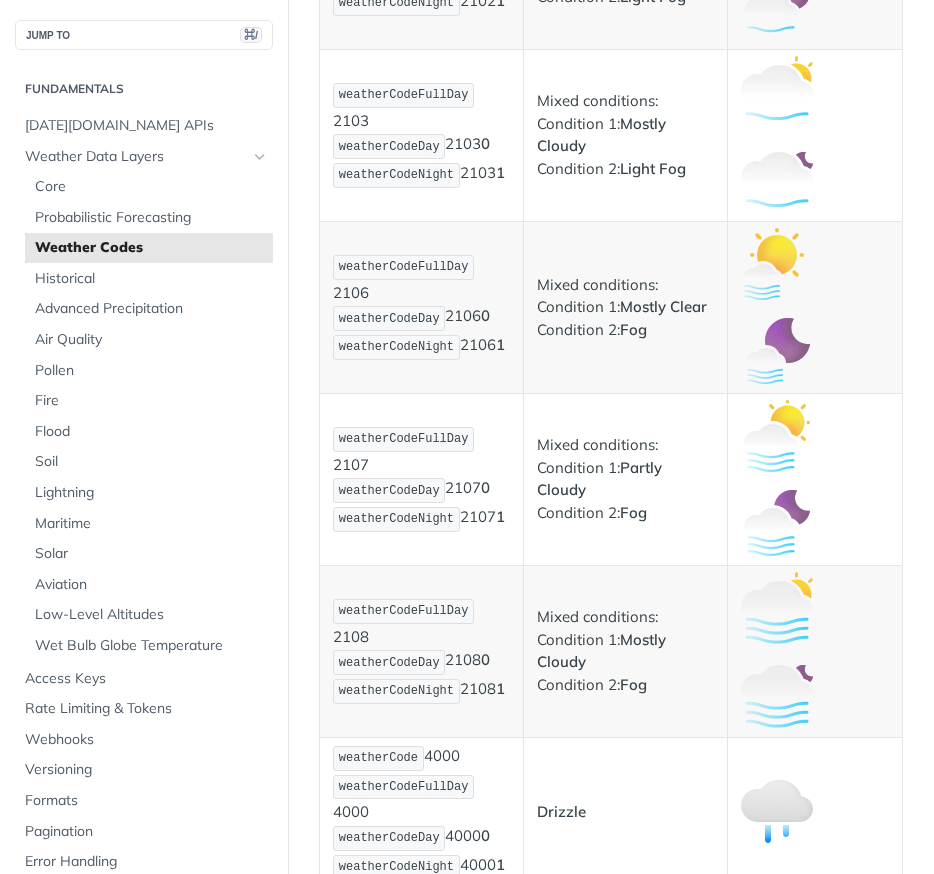 drag, startPoint x: 625, startPoint y: 631, endPoint x: 632, endPoint y: 647, distance: 17.464249 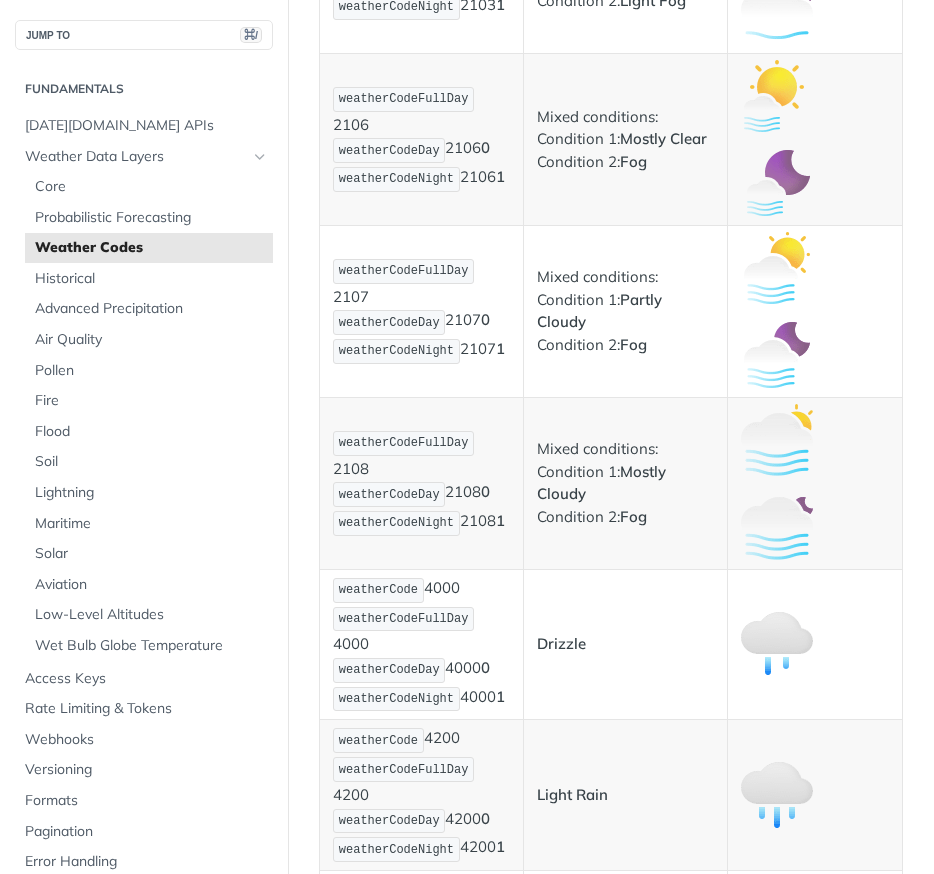 scroll, scrollTop: 2581, scrollLeft: 0, axis: vertical 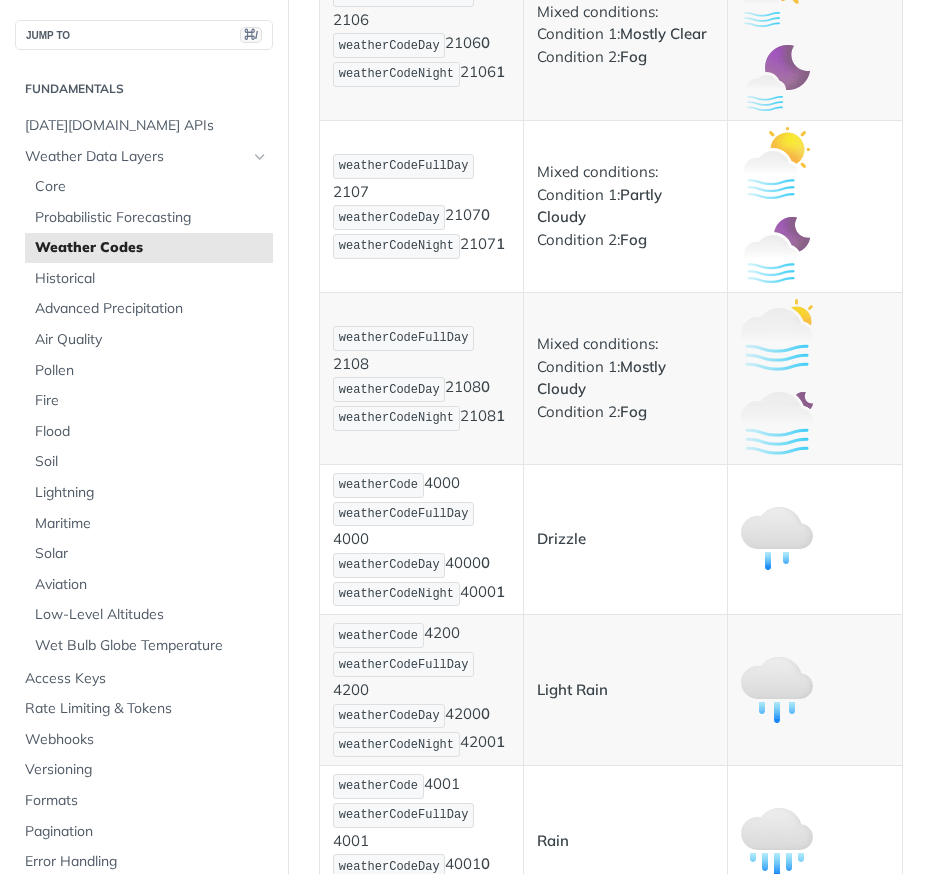 click on "weatherCode  4000
weatherCodeFullDay  4000
weatherCodeDay  4000 0
weatherCodeNight  4000 1" at bounding box center (421, 540) 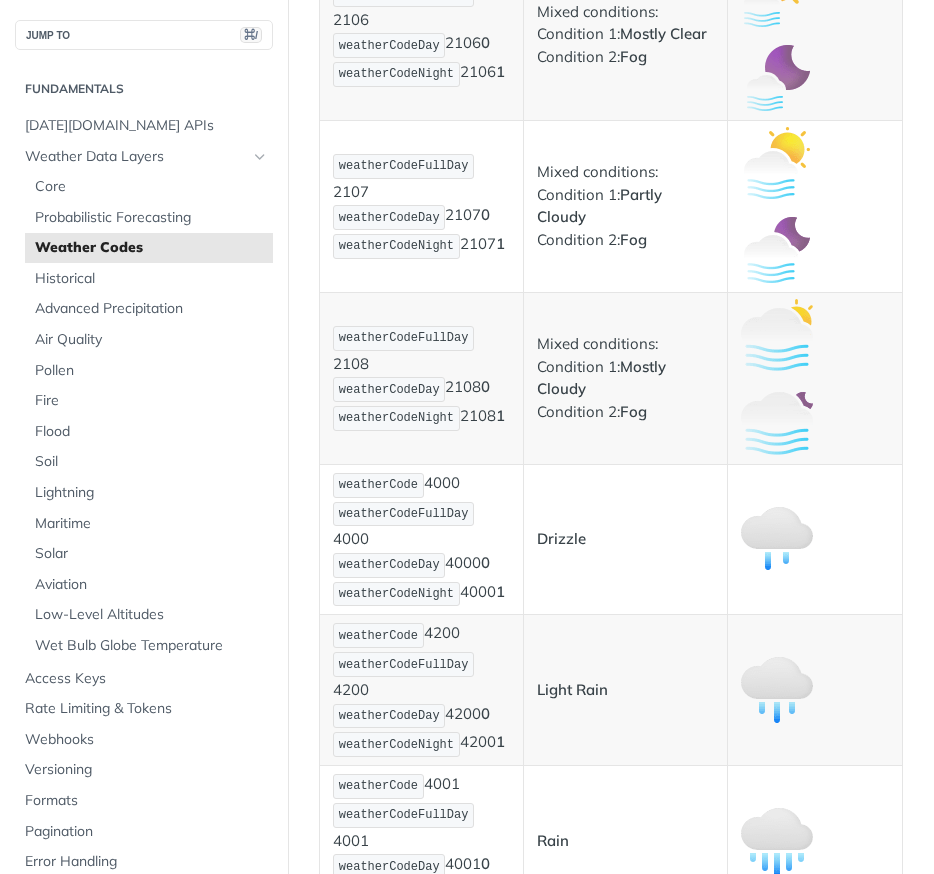 click on "Drizzle" at bounding box center [561, 538] 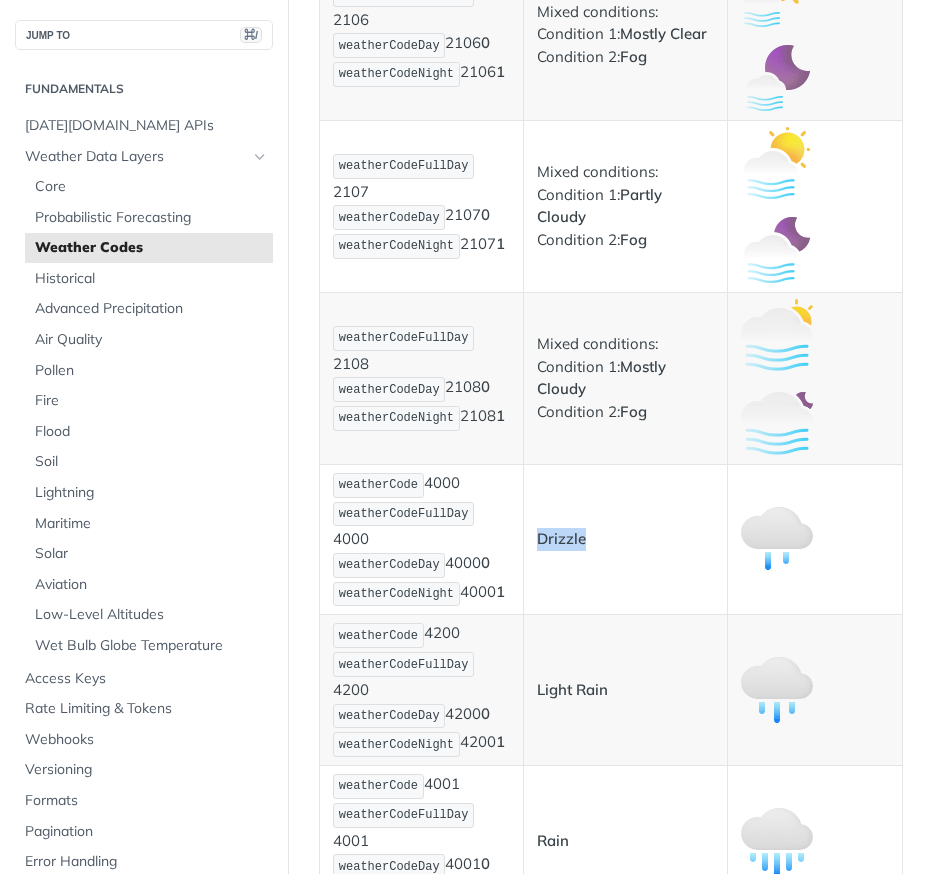 click on "Drizzle" at bounding box center [561, 538] 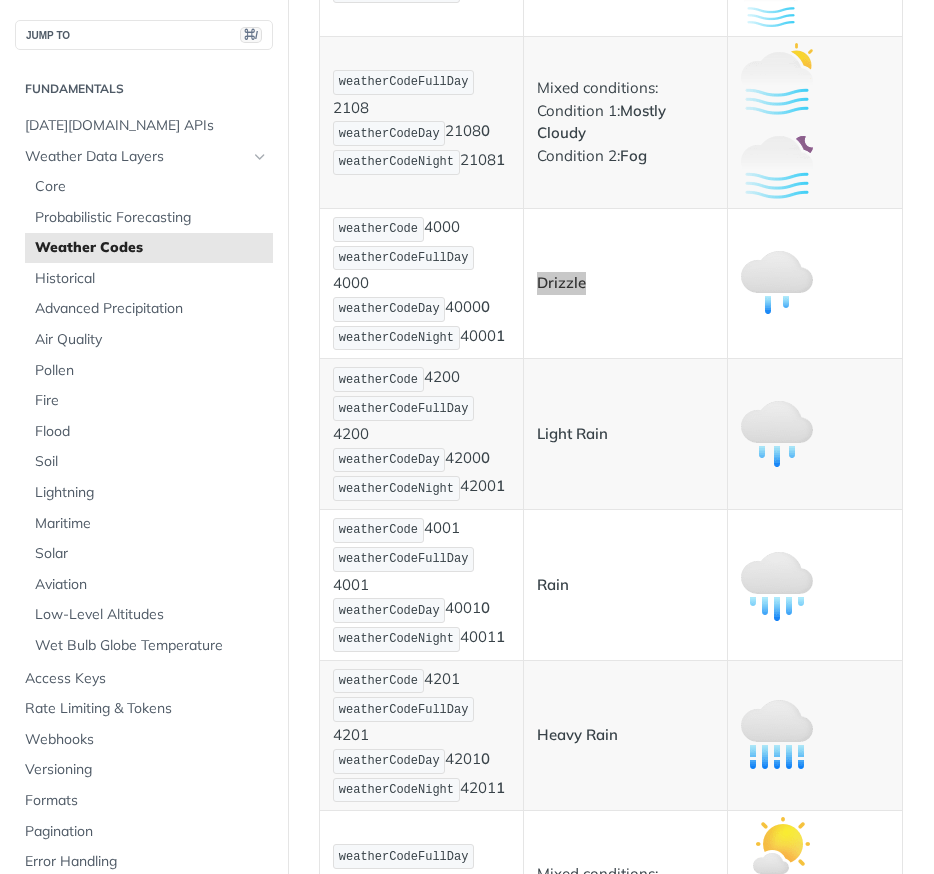scroll, scrollTop: 2878, scrollLeft: 0, axis: vertical 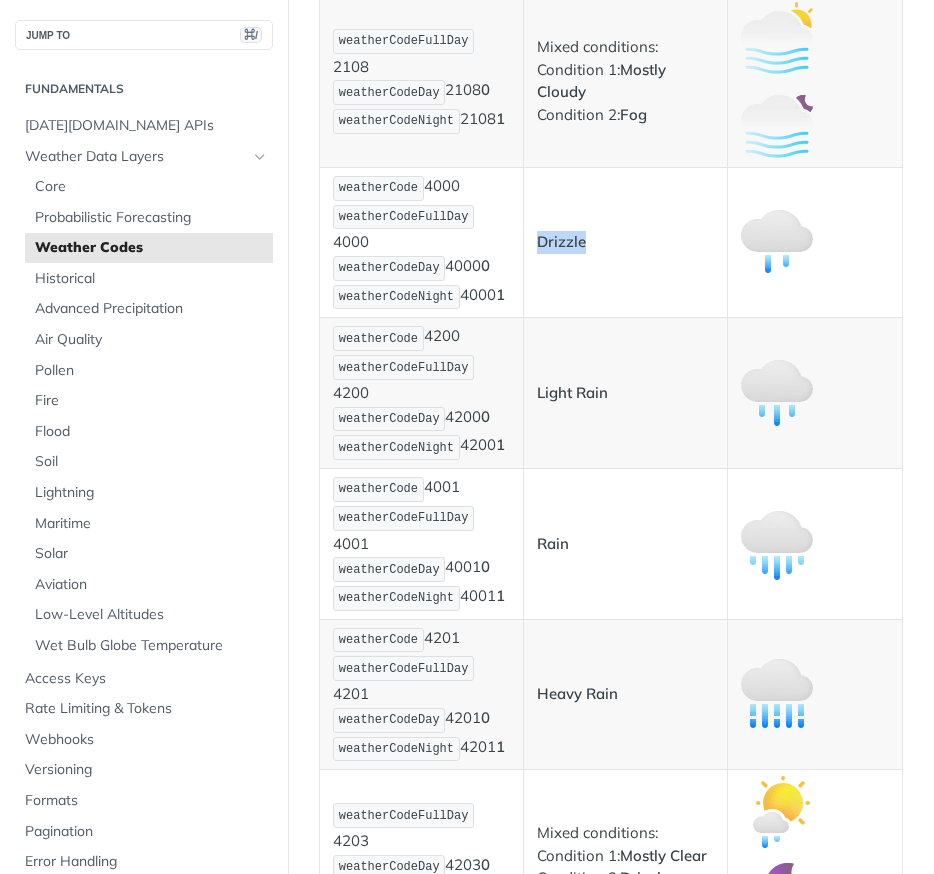 click on "weatherCode  4200
weatherCodeFullDay  4200
weatherCodeDay  4200 0
weatherCodeNight  4200 1" at bounding box center (421, 393) 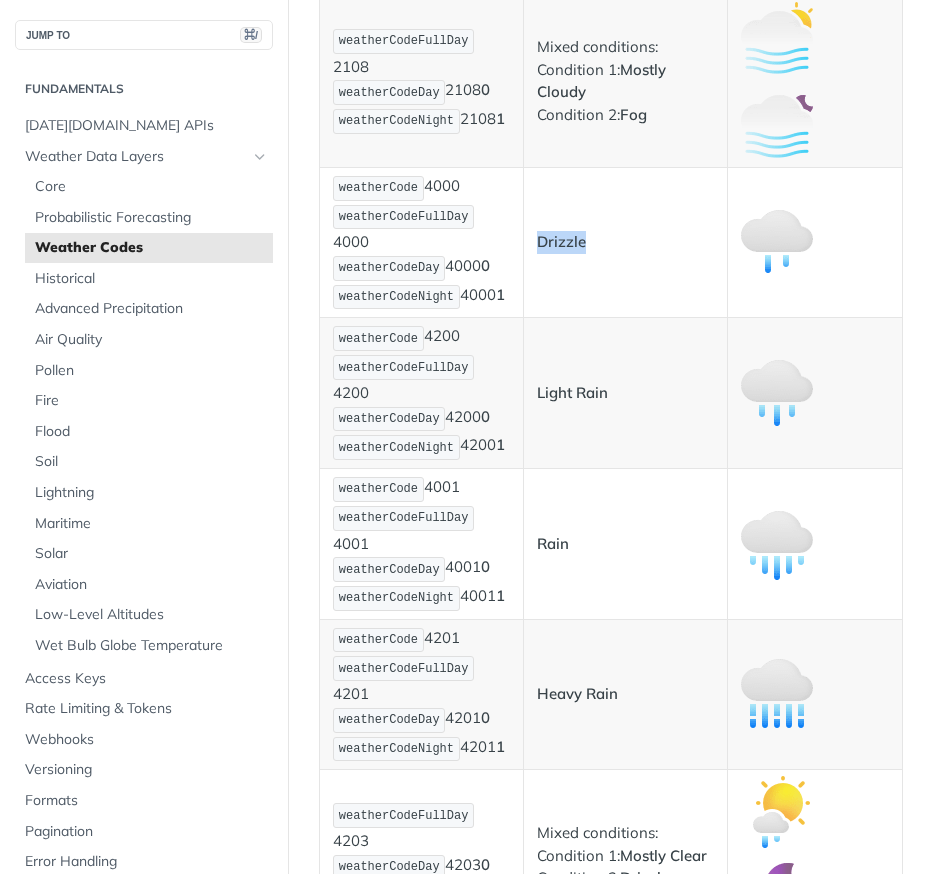 click on "Light Rain" at bounding box center [572, 392] 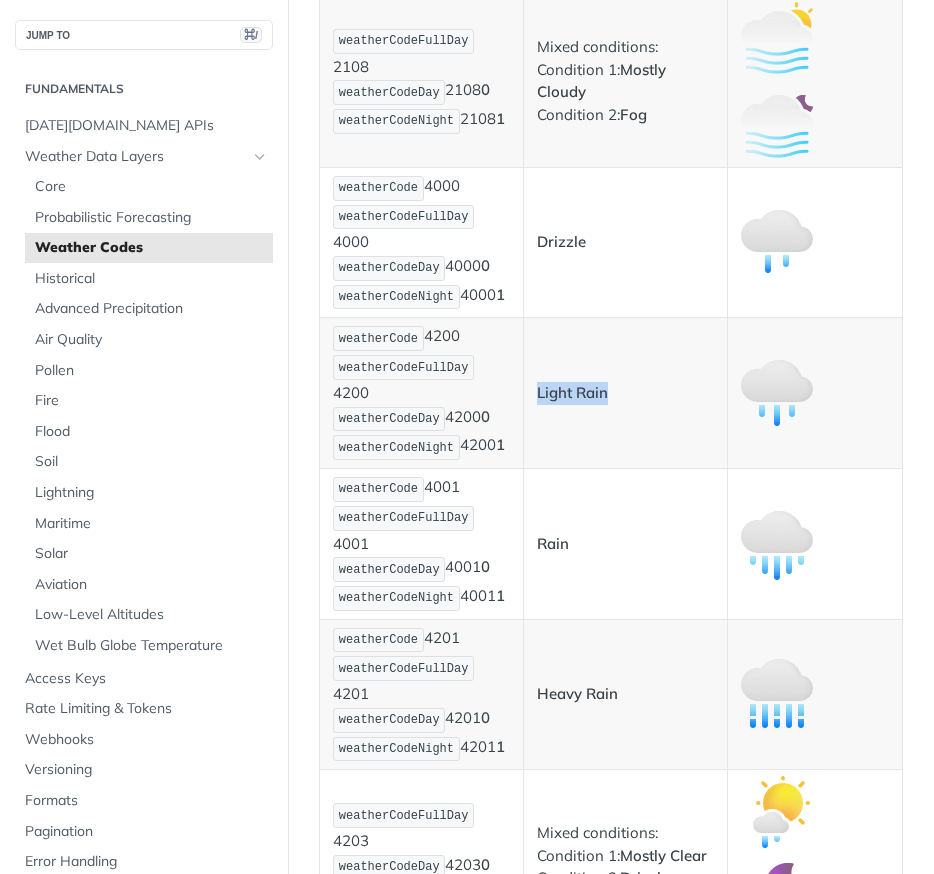 drag, startPoint x: 908, startPoint y: 450, endPoint x: 592, endPoint y: 377, distance: 324.32236 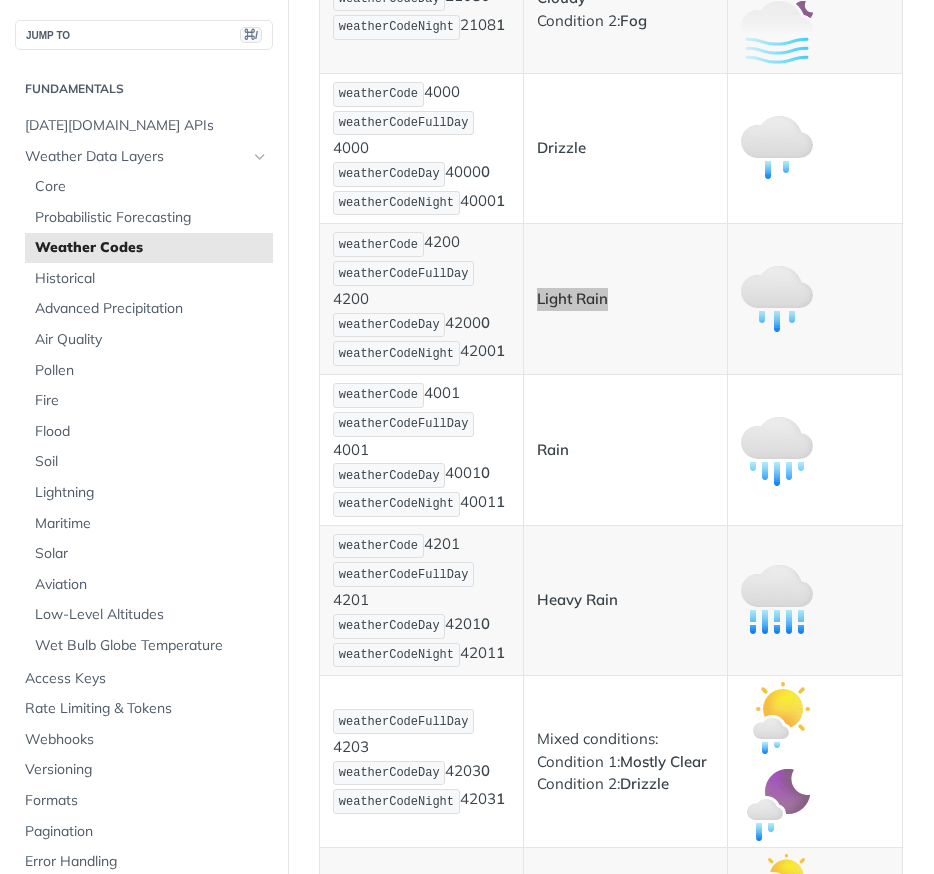 scroll, scrollTop: 2976, scrollLeft: 0, axis: vertical 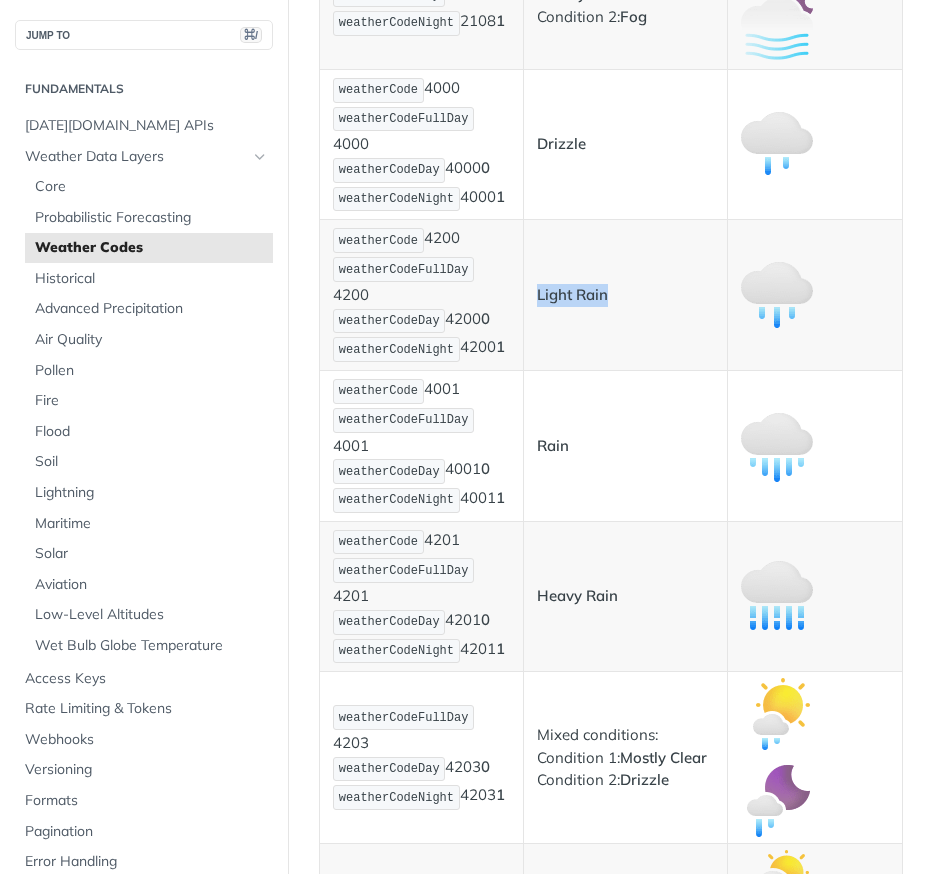 click on "weatherCode  4001
weatherCodeFullDay  4001
weatherCodeDay  4001 0
weatherCodeNight  4001 1" at bounding box center [421, 446] 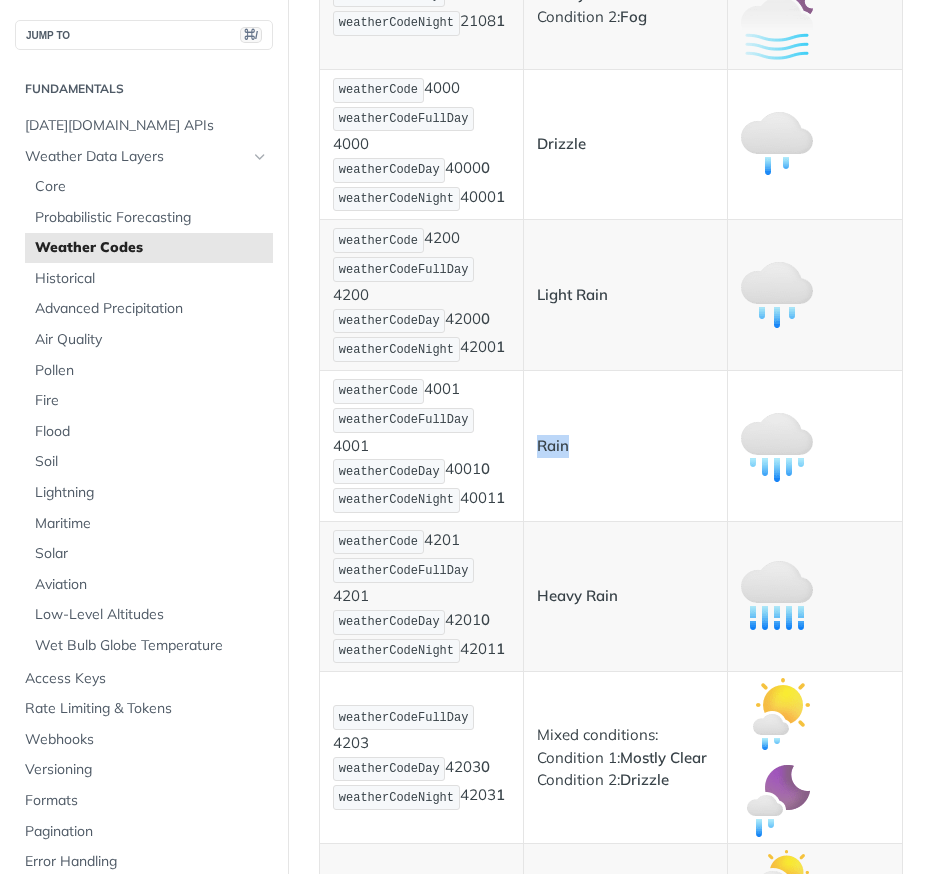 click on "Rain" at bounding box center [553, 445] 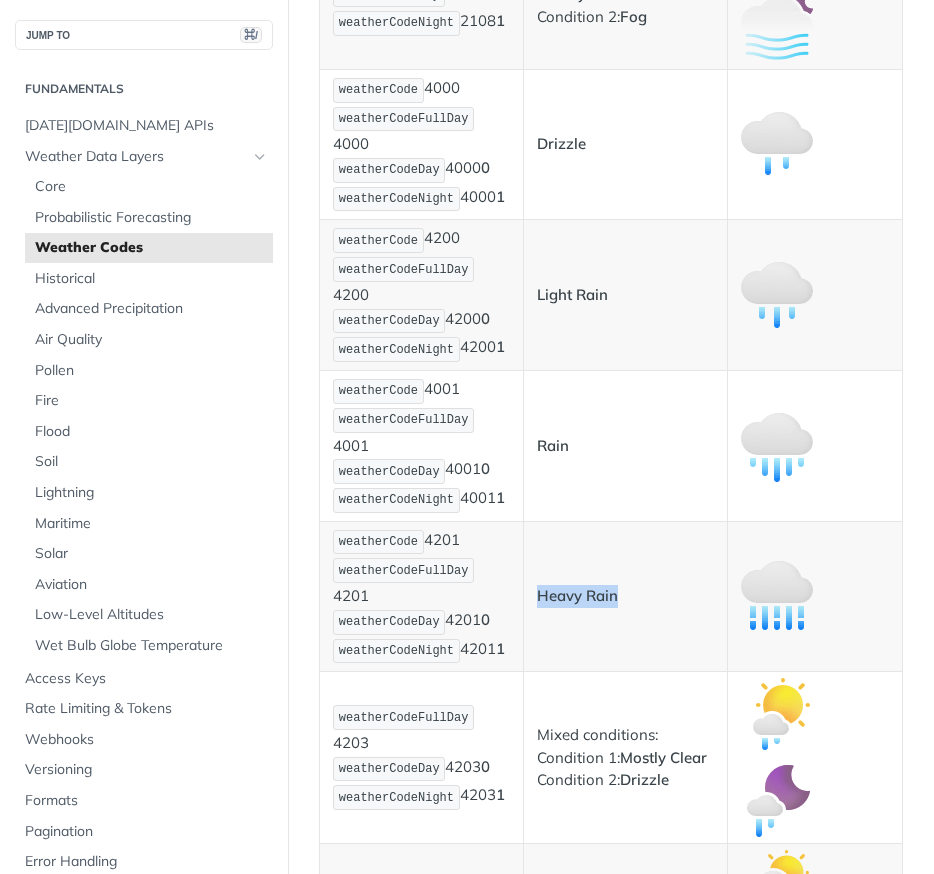 drag, startPoint x: 922, startPoint y: 530, endPoint x: 596, endPoint y: 589, distance: 331.29593 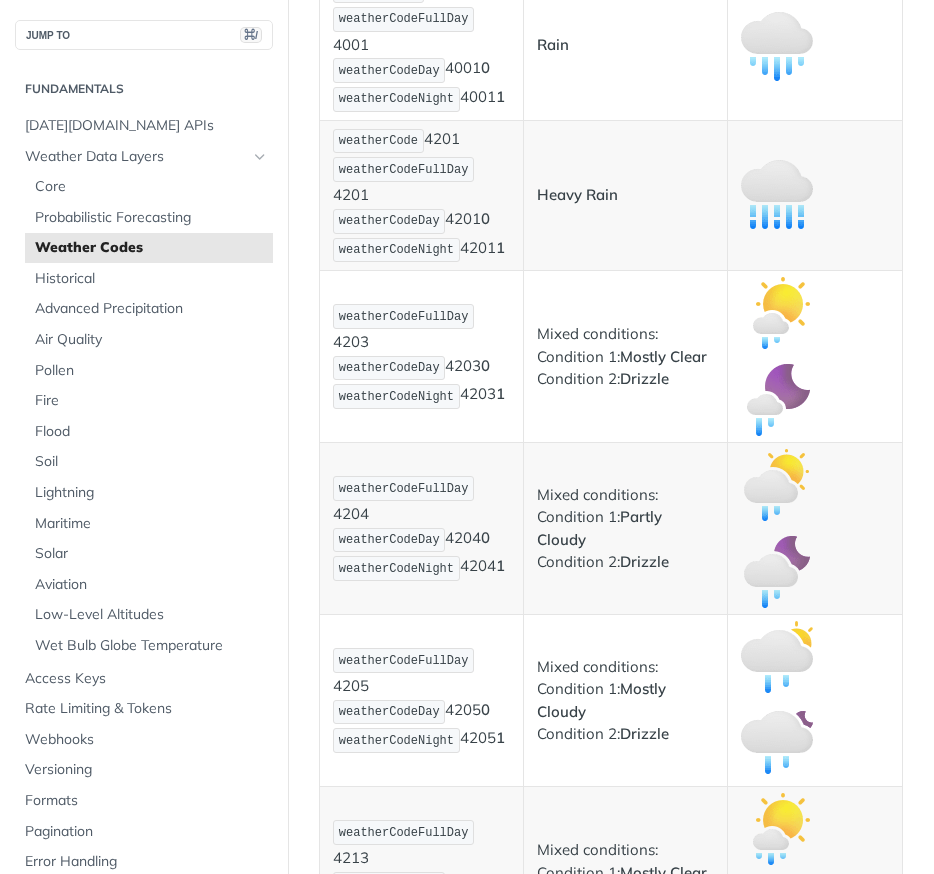 scroll, scrollTop: 3381, scrollLeft: 0, axis: vertical 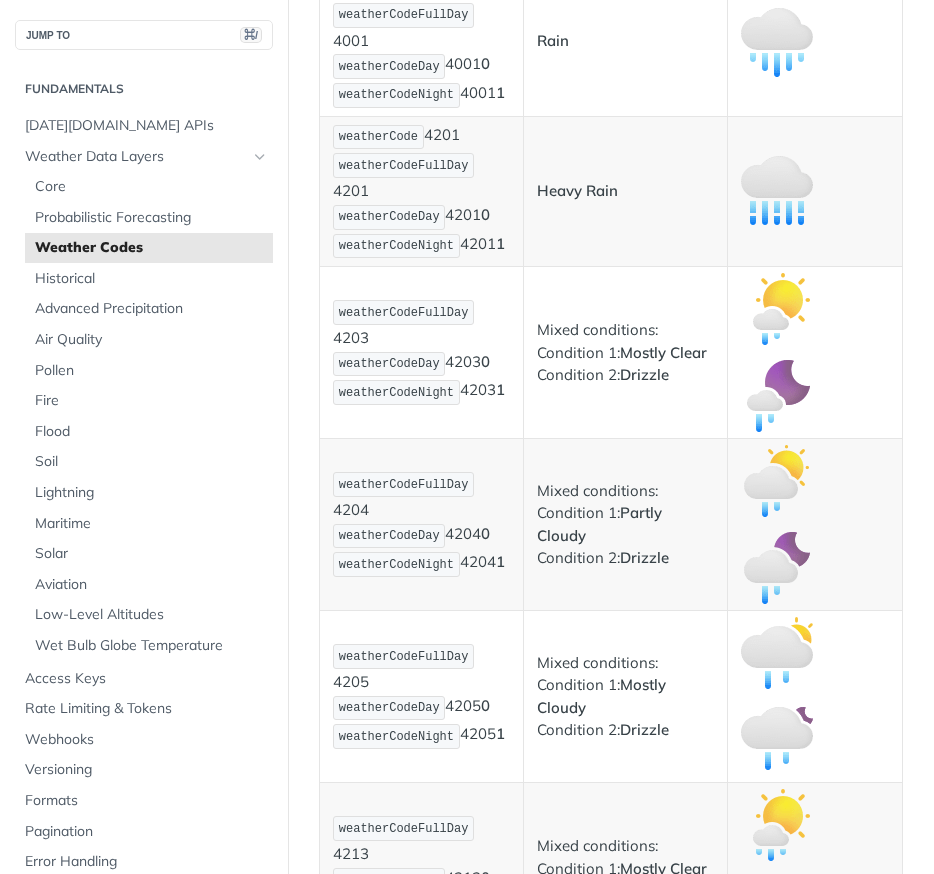 click on "weatherCodeFullDay  4203
weatherCodeDay  4203 0
weatherCodeNight  4203 1" at bounding box center (421, 352) 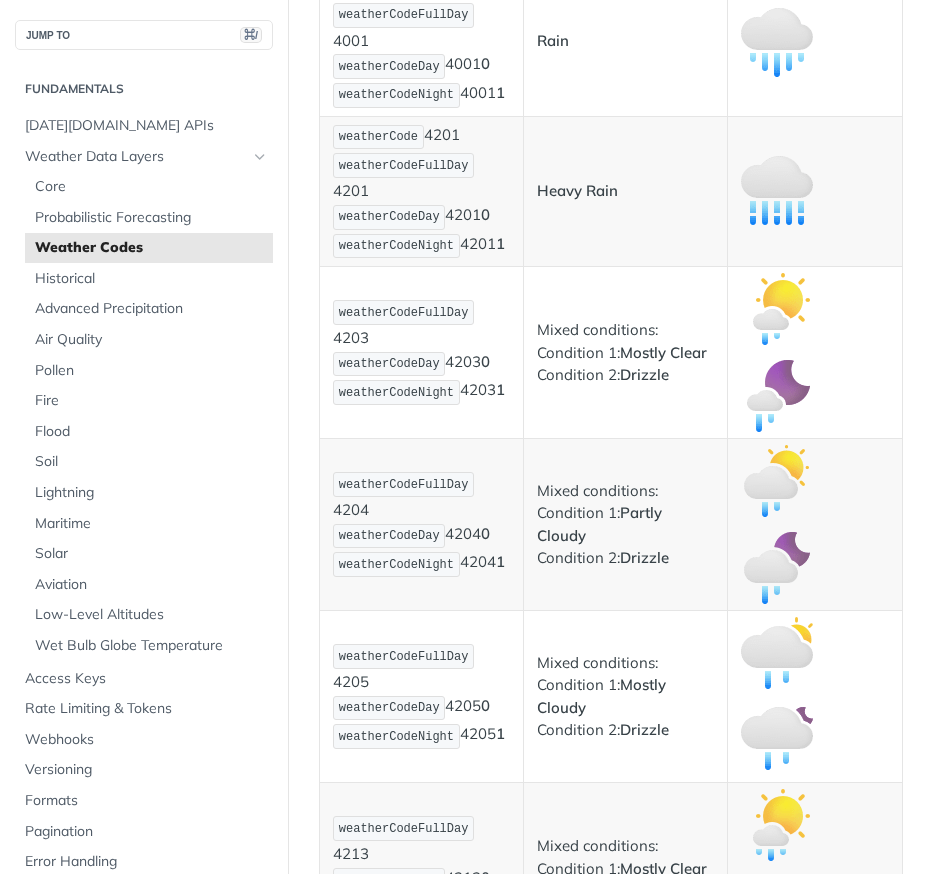 click on "Mostly Clear" at bounding box center (663, 352) 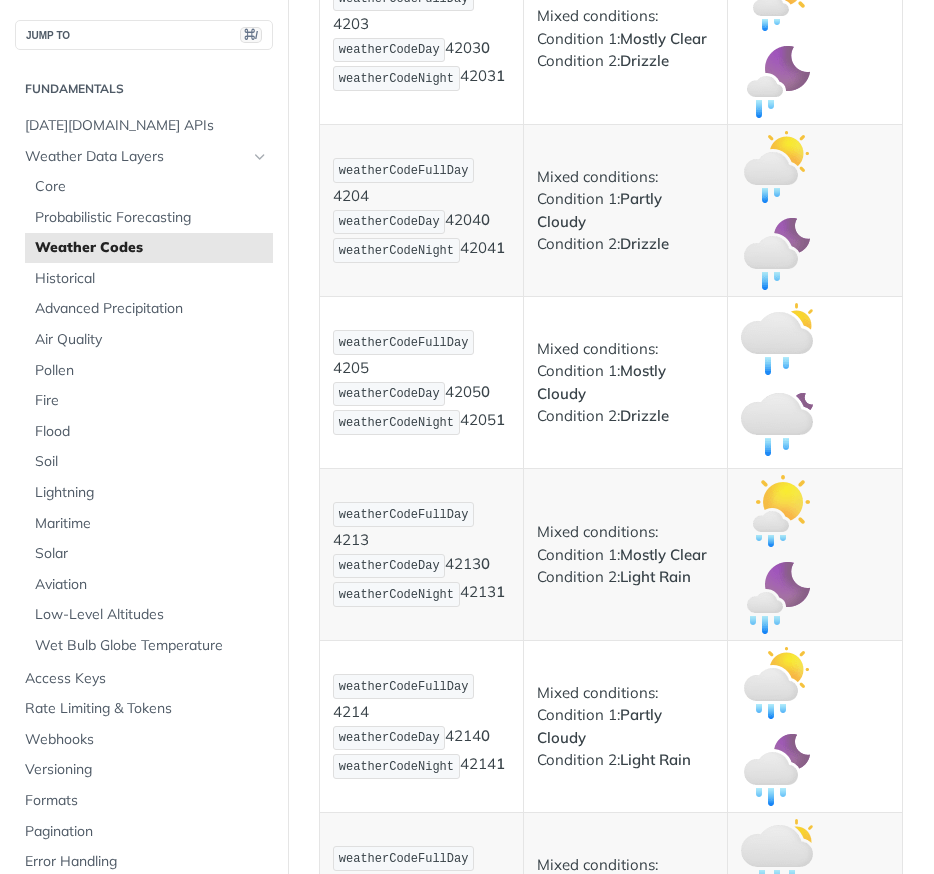 scroll, scrollTop: 3763, scrollLeft: 0, axis: vertical 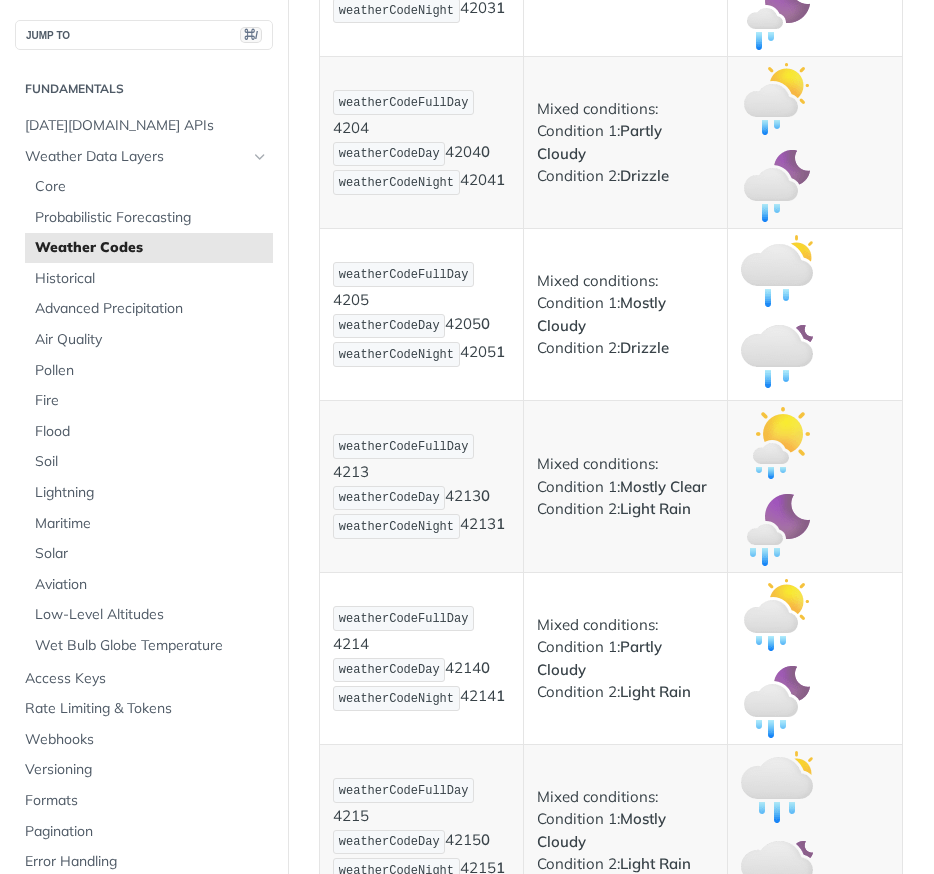 click on "weatherCodeFullDay  4205
weatherCodeDay  4205 0
weatherCodeNight  4205 1" at bounding box center (421, 314) 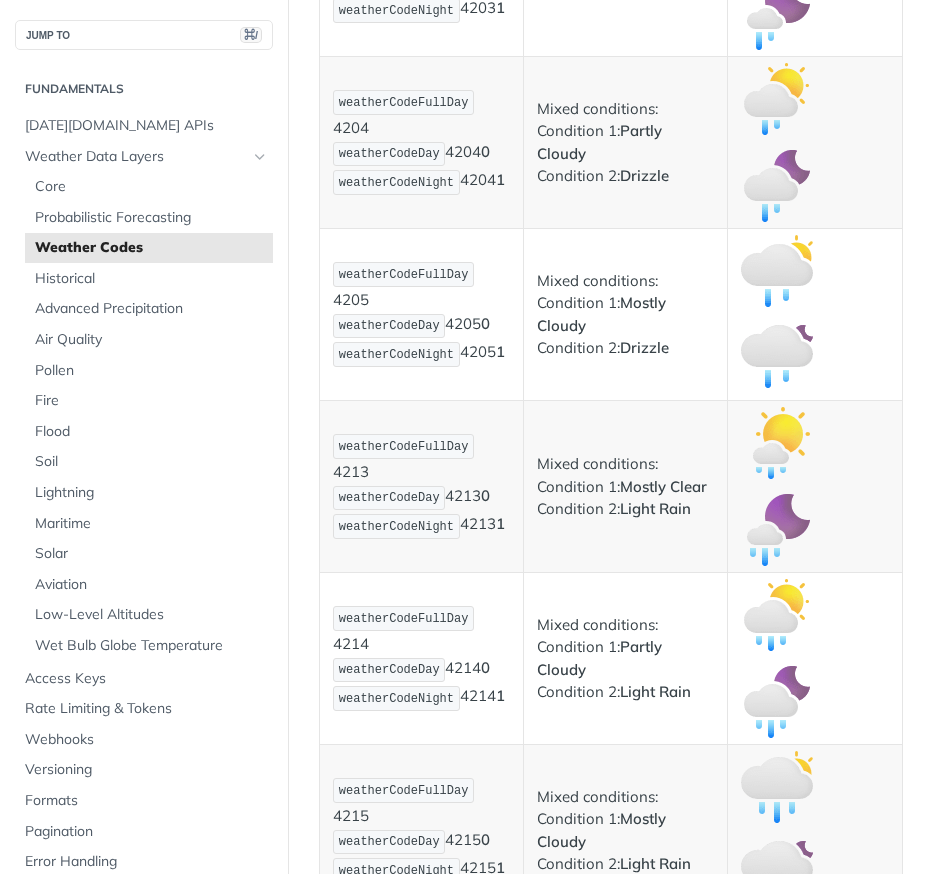 drag, startPoint x: 625, startPoint y: 291, endPoint x: 627, endPoint y: 307, distance: 16.124516 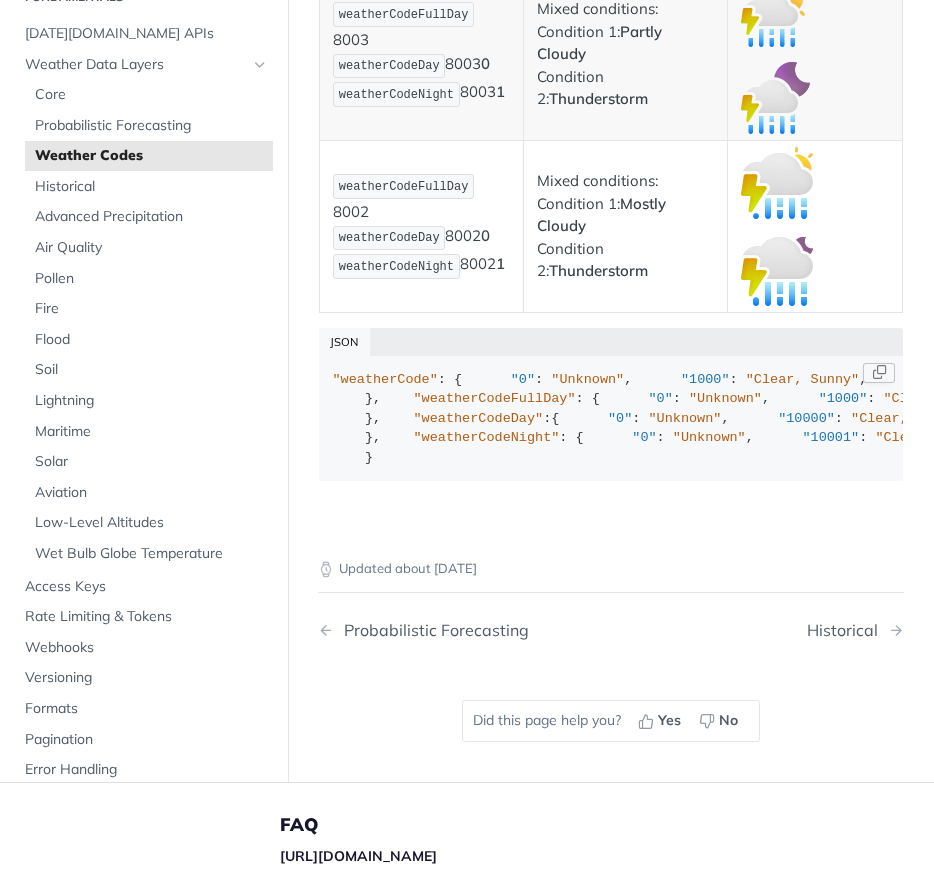 scroll, scrollTop: 15150, scrollLeft: 0, axis: vertical 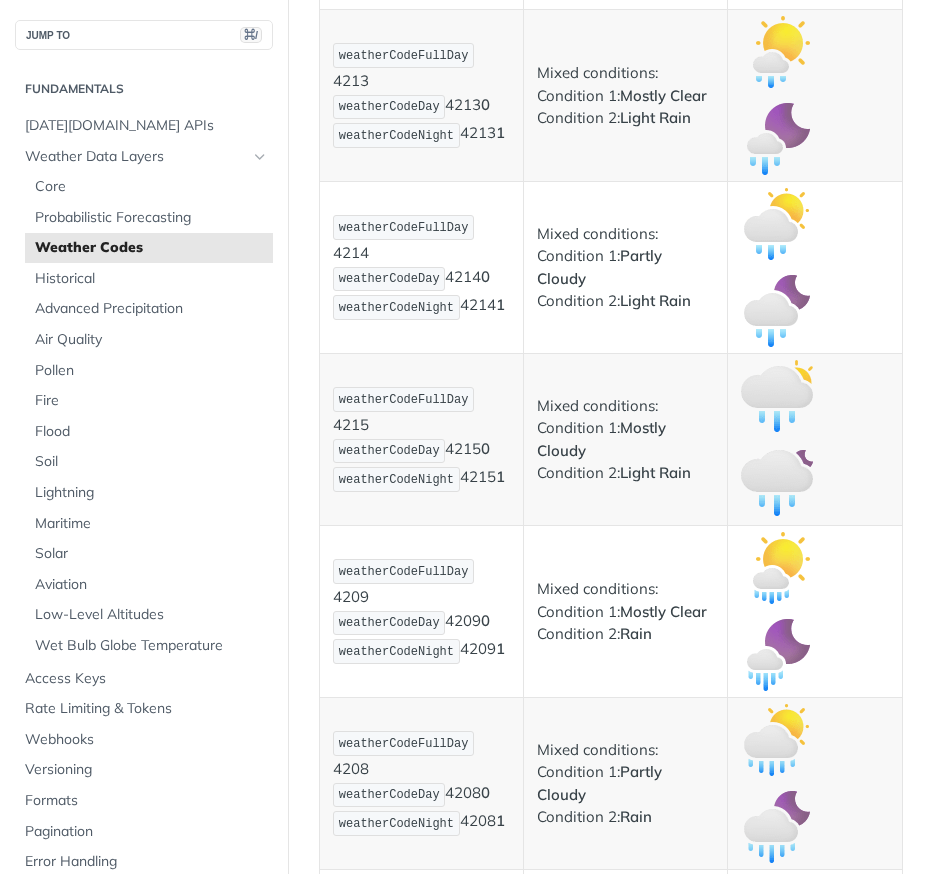 drag, startPoint x: 626, startPoint y: 85, endPoint x: 722, endPoint y: 85, distance: 96 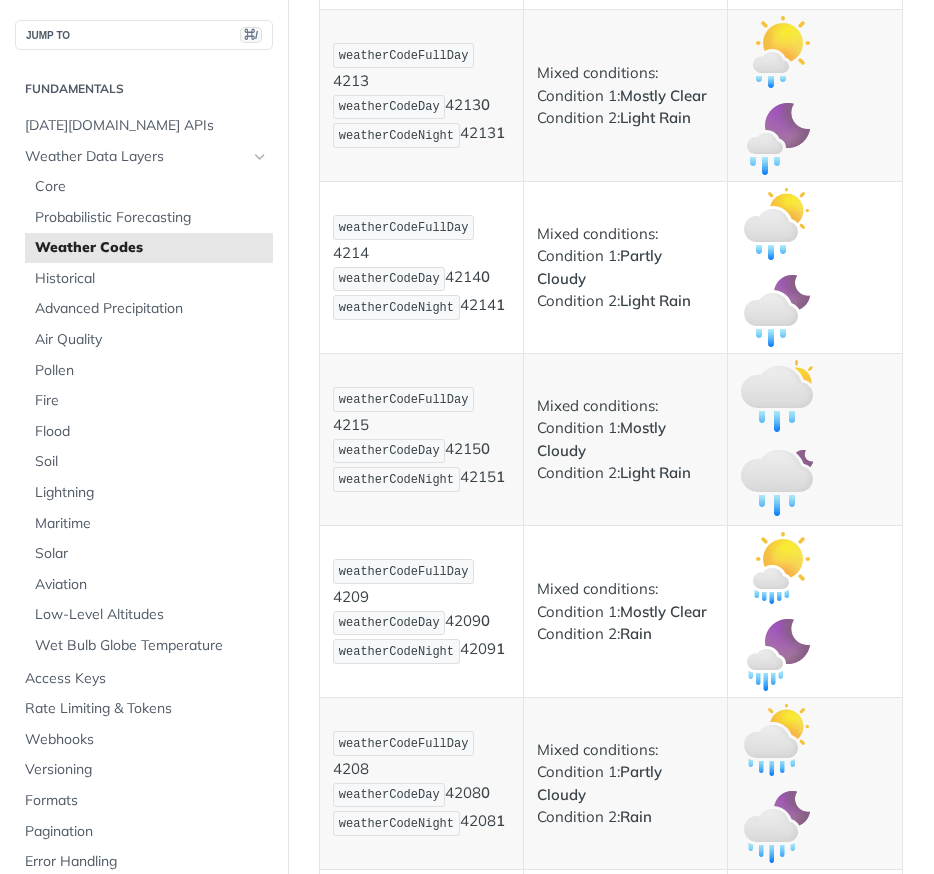 click on "weatherCodeFullDay  4214
weatherCodeDay  4214 0
weatherCodeNight  4214 1" at bounding box center (421, 267) 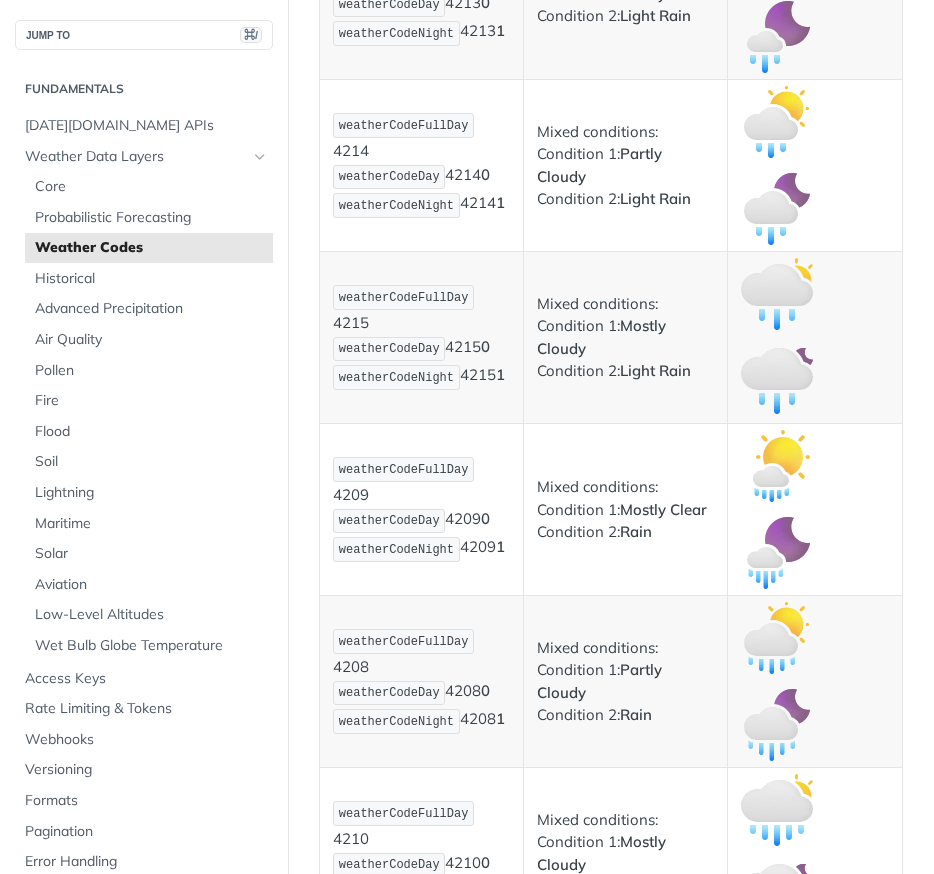 scroll, scrollTop: 4325, scrollLeft: 0, axis: vertical 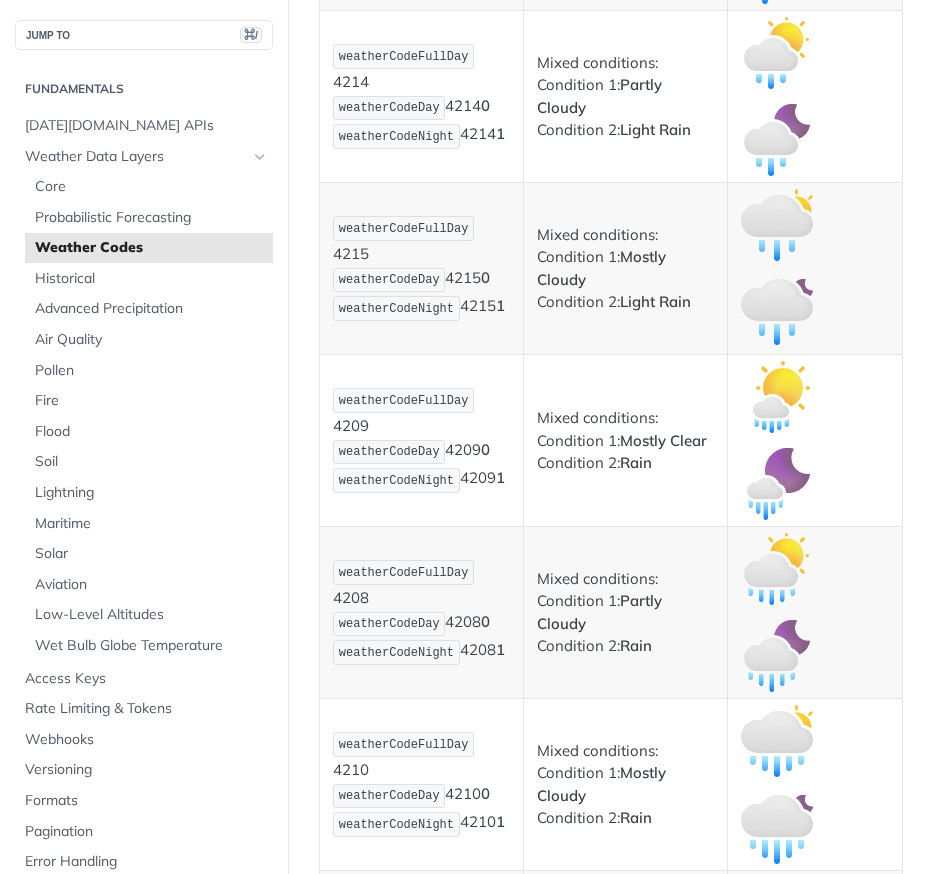 click on "weatherCodeFullDay  4209
weatherCodeDay  4209 0
weatherCodeNight  4209 1" at bounding box center [421, 440] 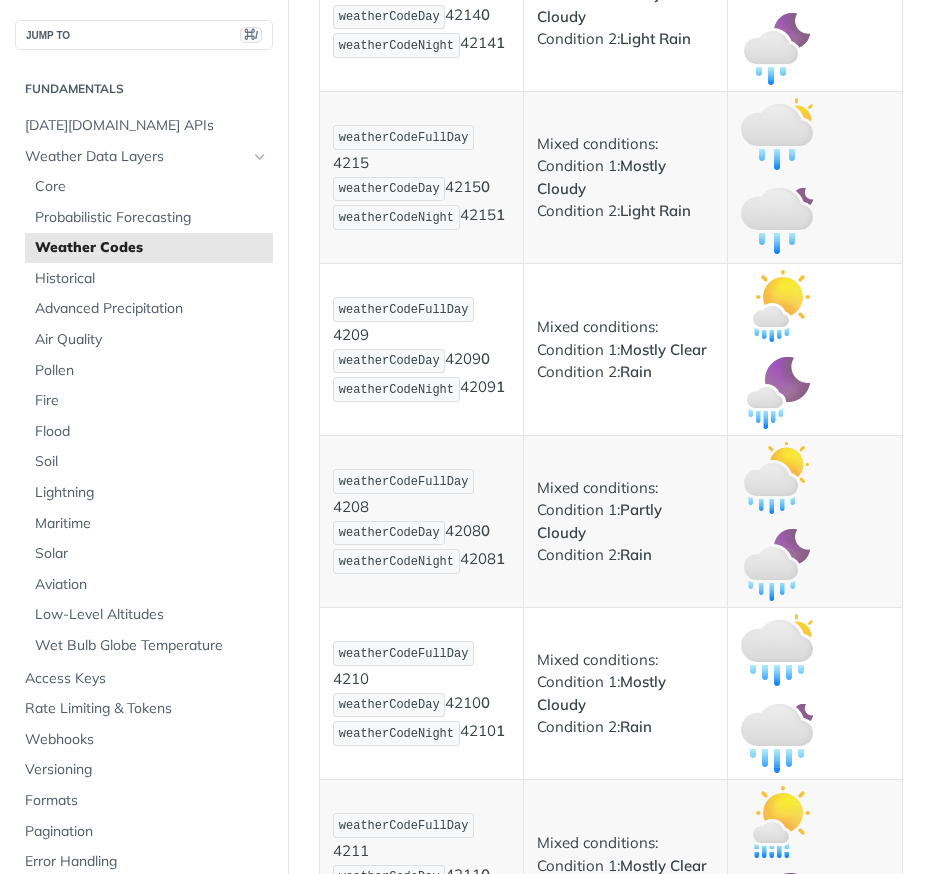 scroll, scrollTop: 4445, scrollLeft: 0, axis: vertical 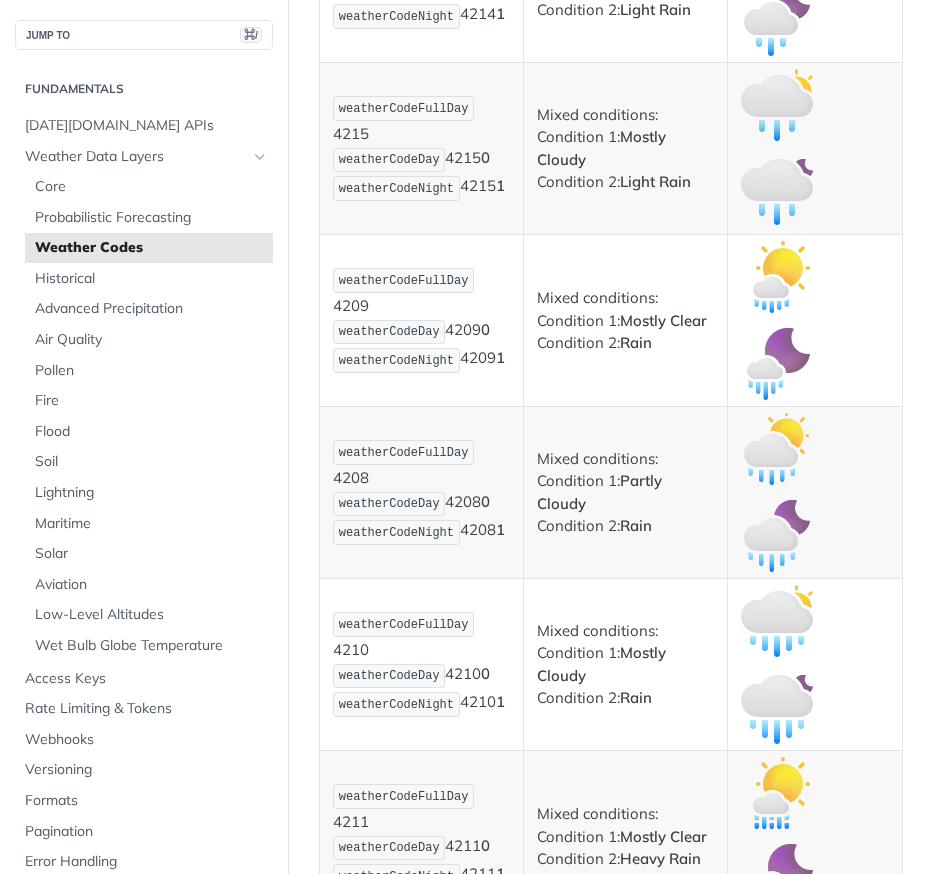 click on "weatherCodeFullDay  4210
weatherCodeDay  4210 0
weatherCodeNight  4210 1" at bounding box center [421, 664] 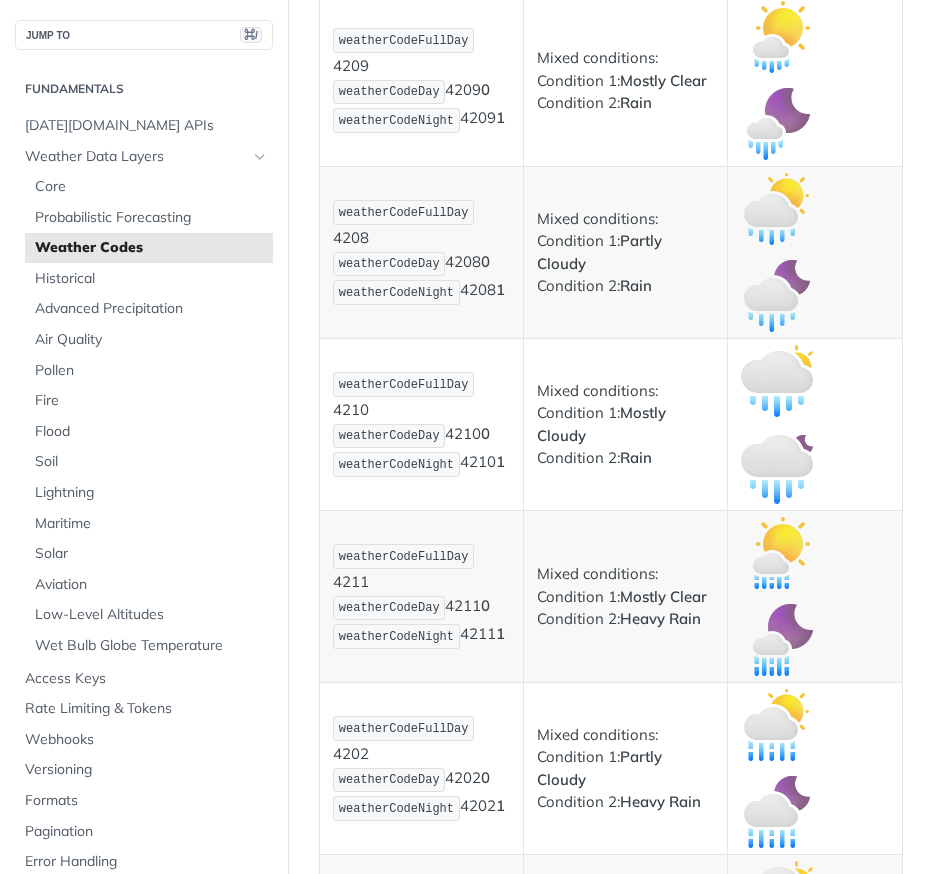 scroll, scrollTop: 4689, scrollLeft: 0, axis: vertical 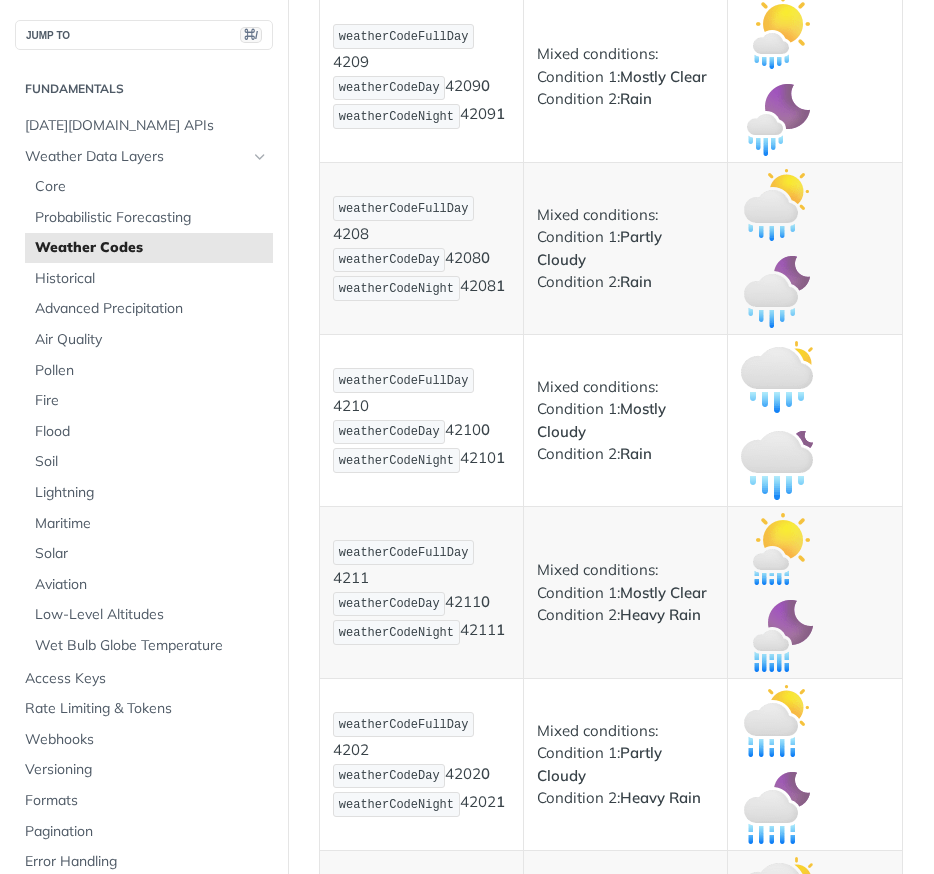 click on "weatherCodeFullDay  4211
weatherCodeDay  4211 0
weatherCodeNight  4211 1" at bounding box center (421, 592) 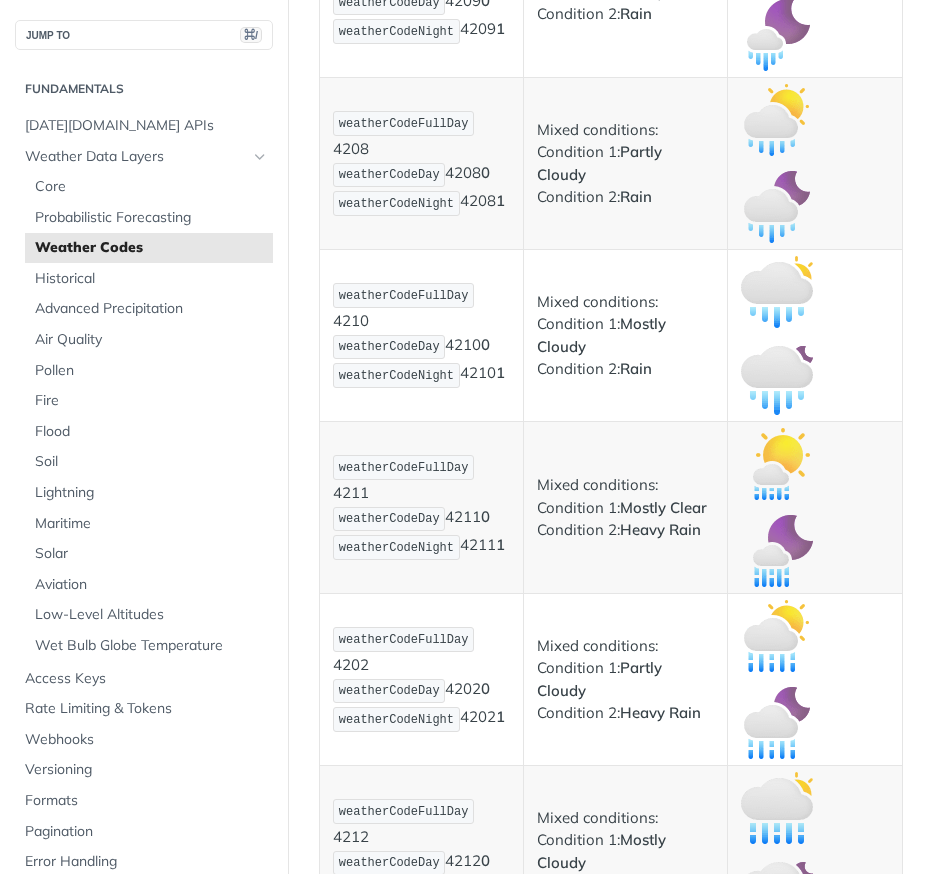 scroll, scrollTop: 4865, scrollLeft: 0, axis: vertical 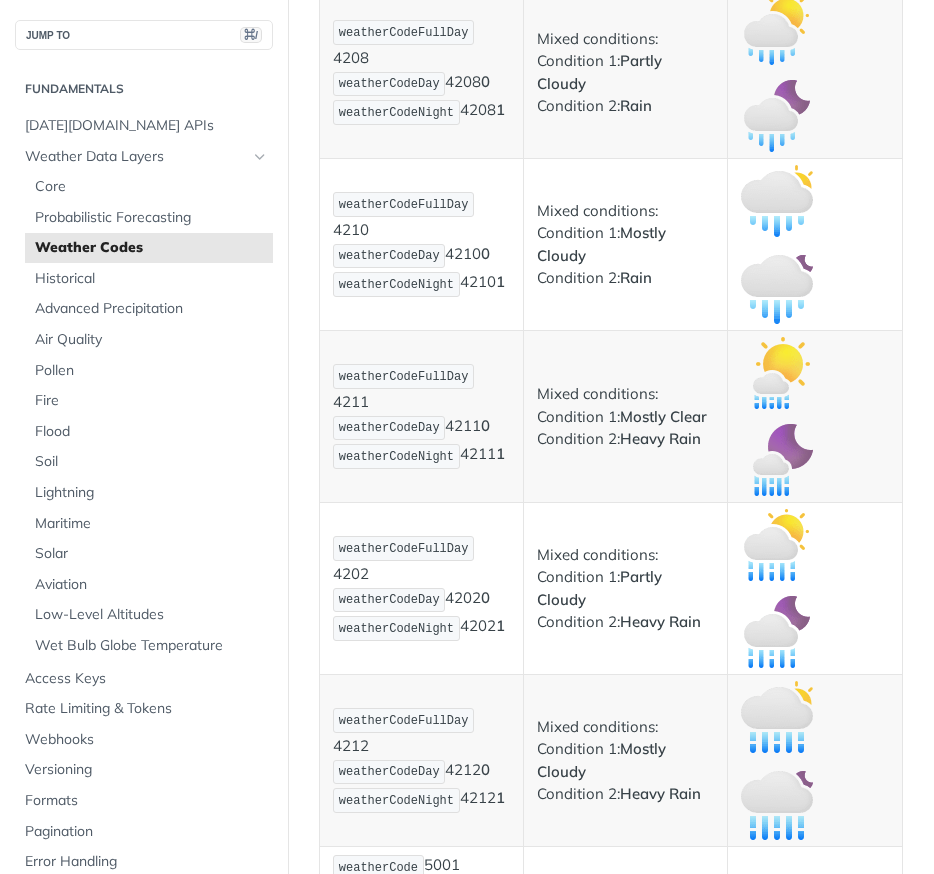 click on "weatherCodeFullDay  4202
weatherCodeDay  4202 0
weatherCodeNight  4202 1" at bounding box center (421, 588) 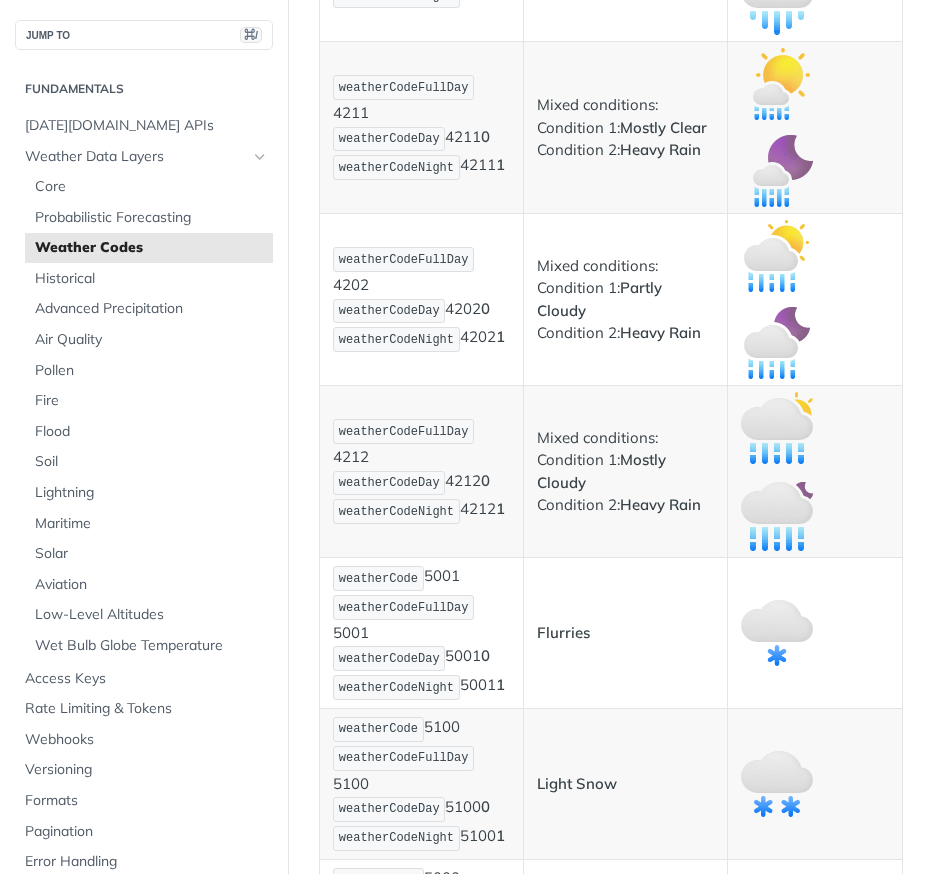 scroll, scrollTop: 5189, scrollLeft: 0, axis: vertical 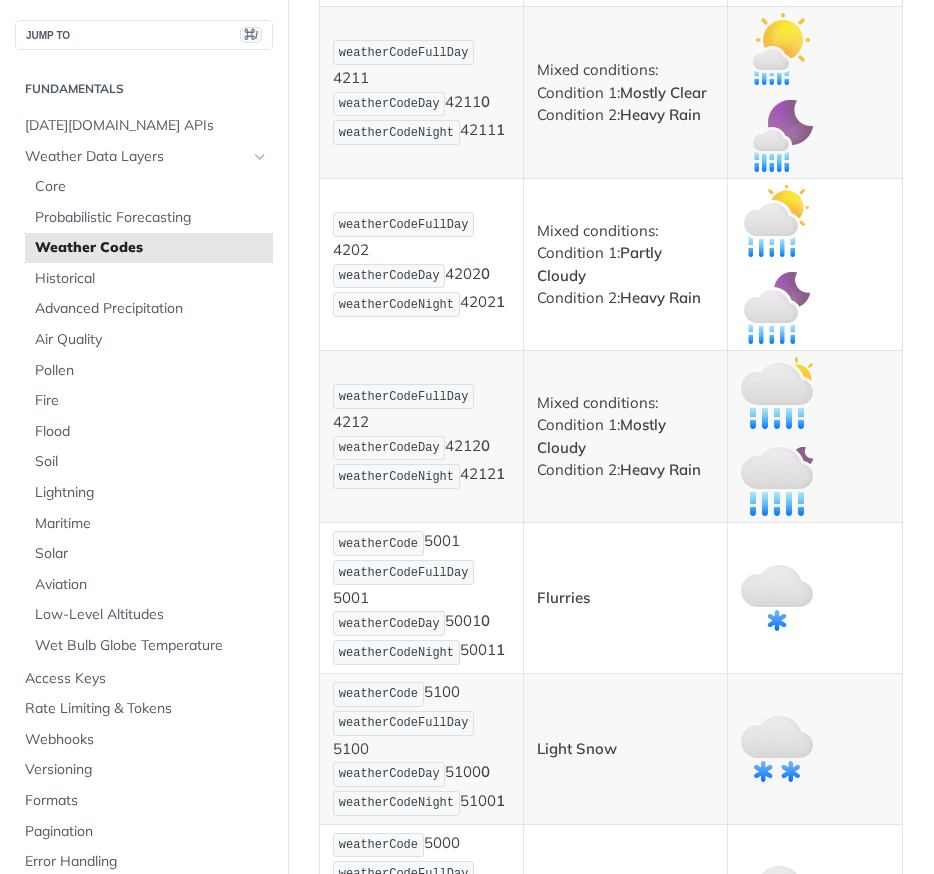 click on "weatherCodeFullDay  4212
weatherCodeDay  4212 0
weatherCodeNight  4212 1" at bounding box center [421, 436] 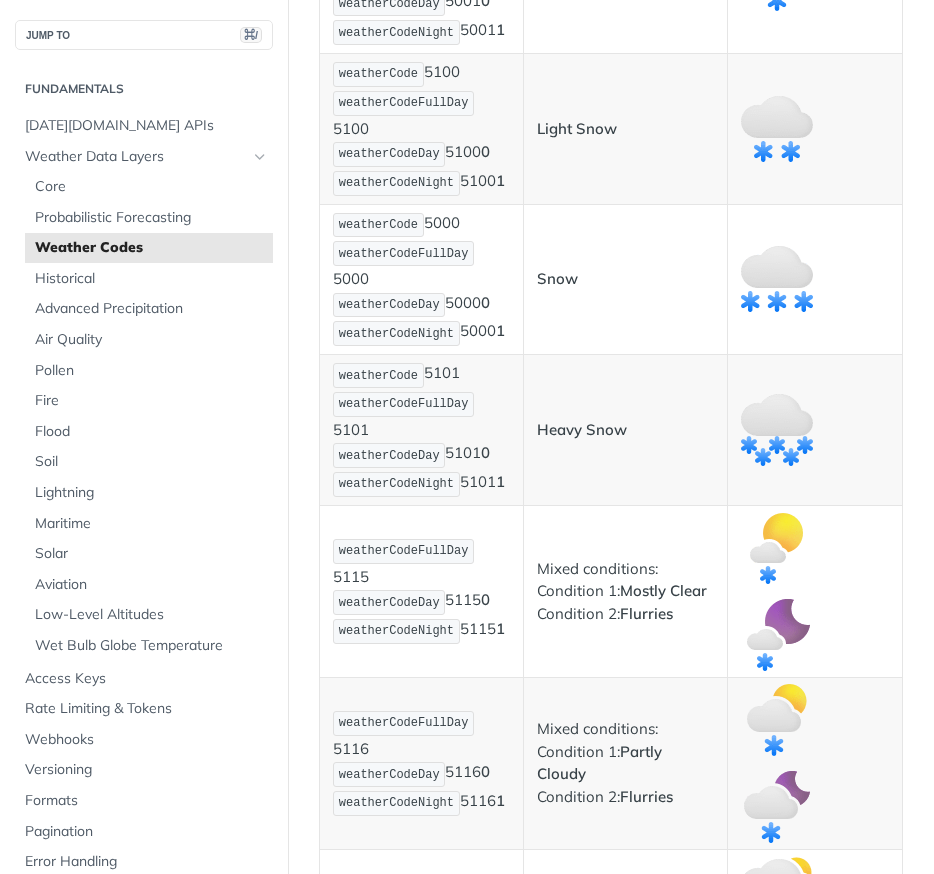 scroll, scrollTop: 5813, scrollLeft: 0, axis: vertical 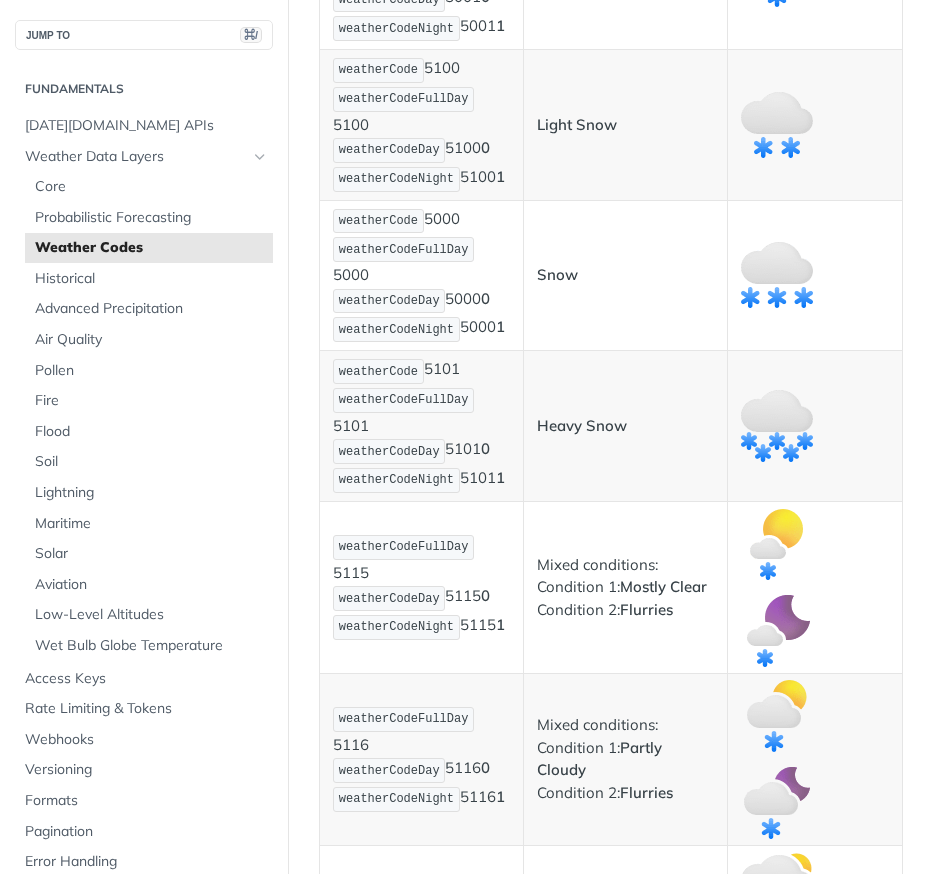 click on "weatherCode  5101
weatherCodeFullDay  5101
weatherCodeDay  5101 0
weatherCodeNight  5101 1" at bounding box center (421, 426) 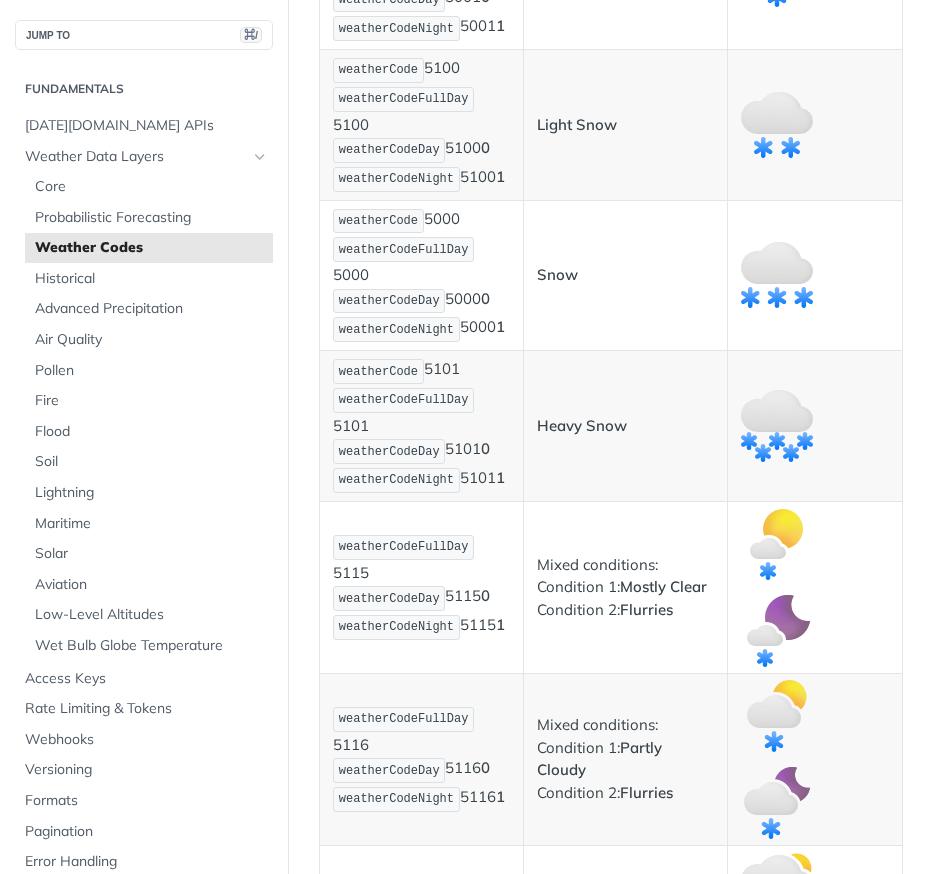 click on "weatherCode  5101
weatherCodeFullDay  5101
weatherCodeDay  5101 0
weatherCodeNight  5101 1" at bounding box center (421, 426) 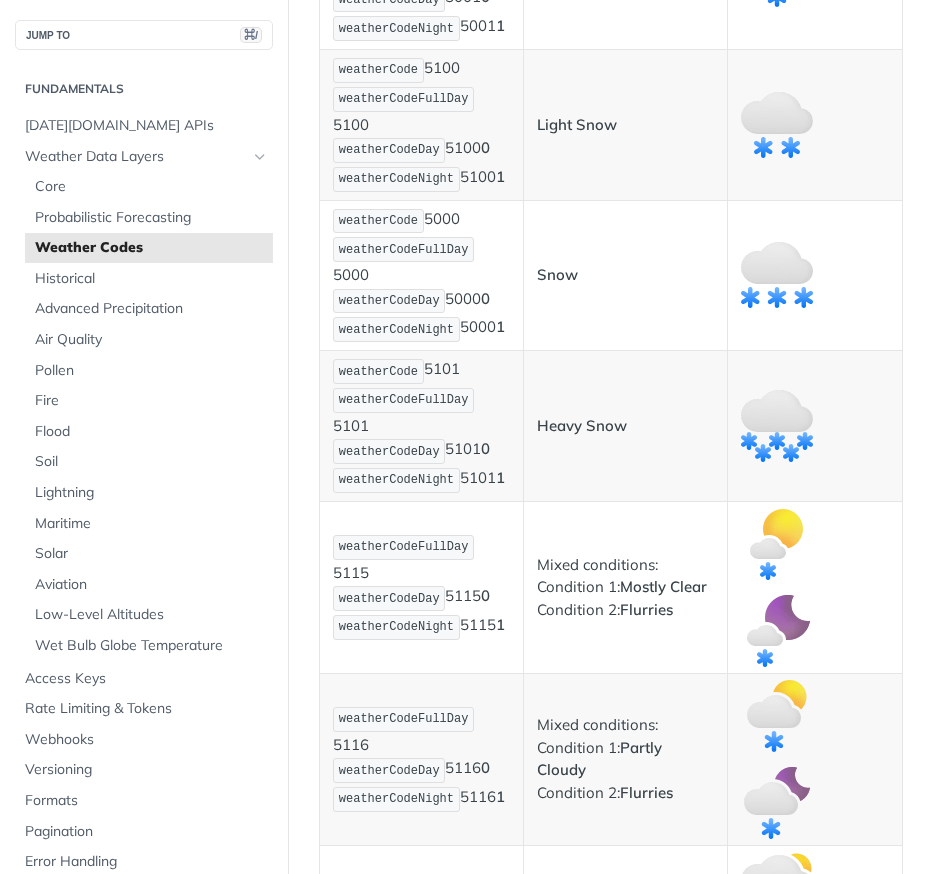 click on "weatherCodeFullDay  5115
weatherCodeDay  5115 0
weatherCodeNight  5115 1" at bounding box center [421, 587] 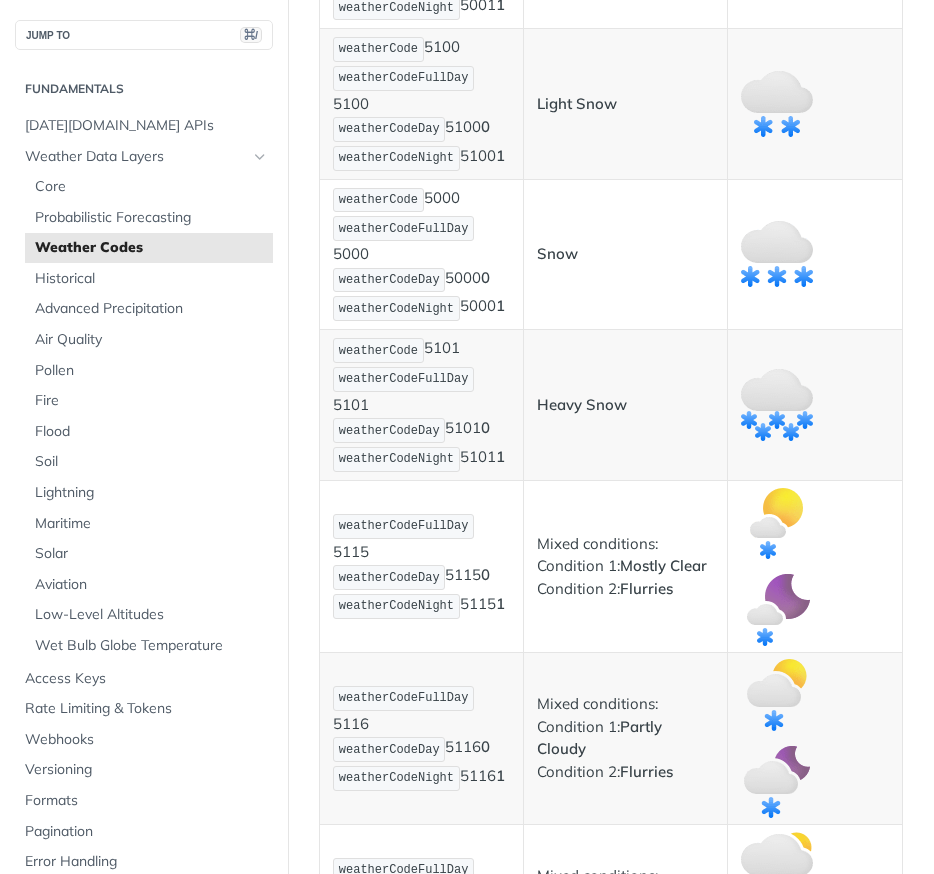 scroll, scrollTop: 5966, scrollLeft: 0, axis: vertical 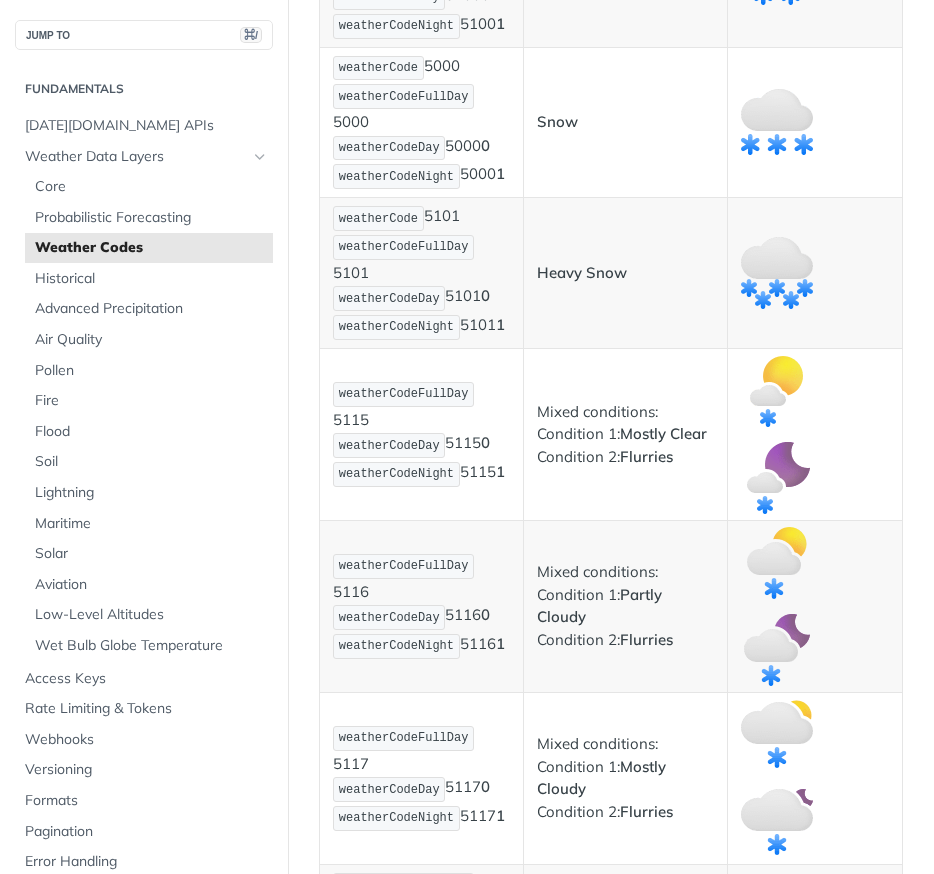 click on "weatherCodeFullDay  5116
weatherCodeDay  5116 0
weatherCodeNight  5116 1" at bounding box center (421, 606) 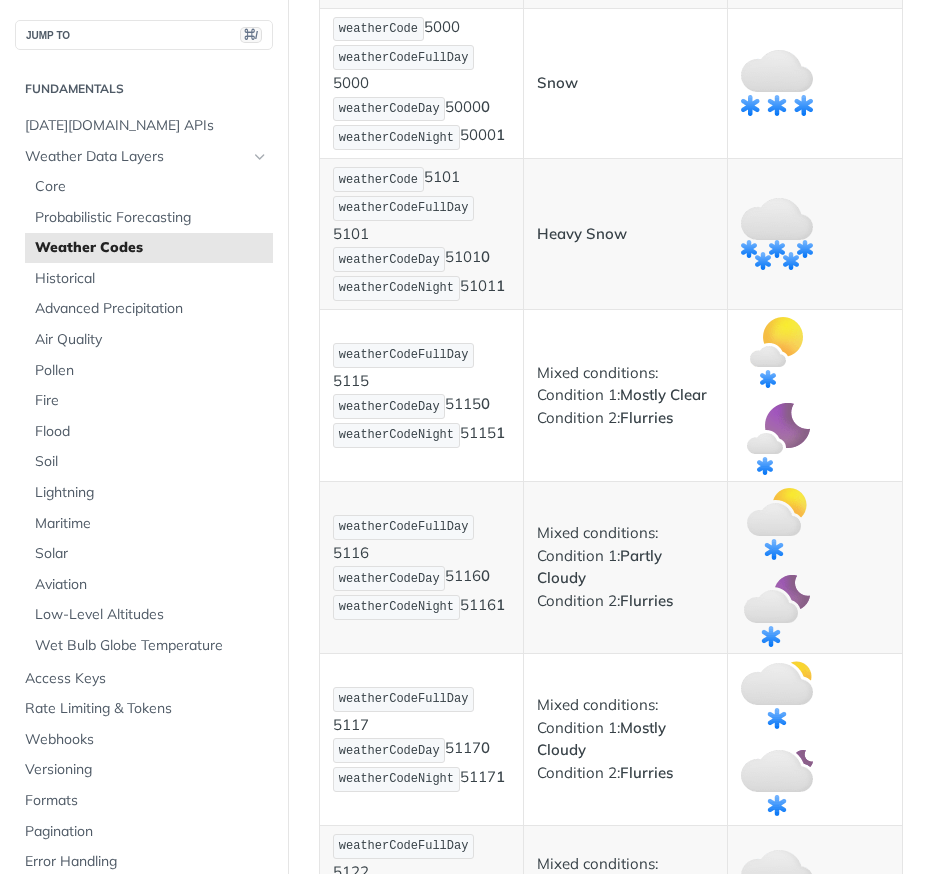 scroll, scrollTop: 6014, scrollLeft: 0, axis: vertical 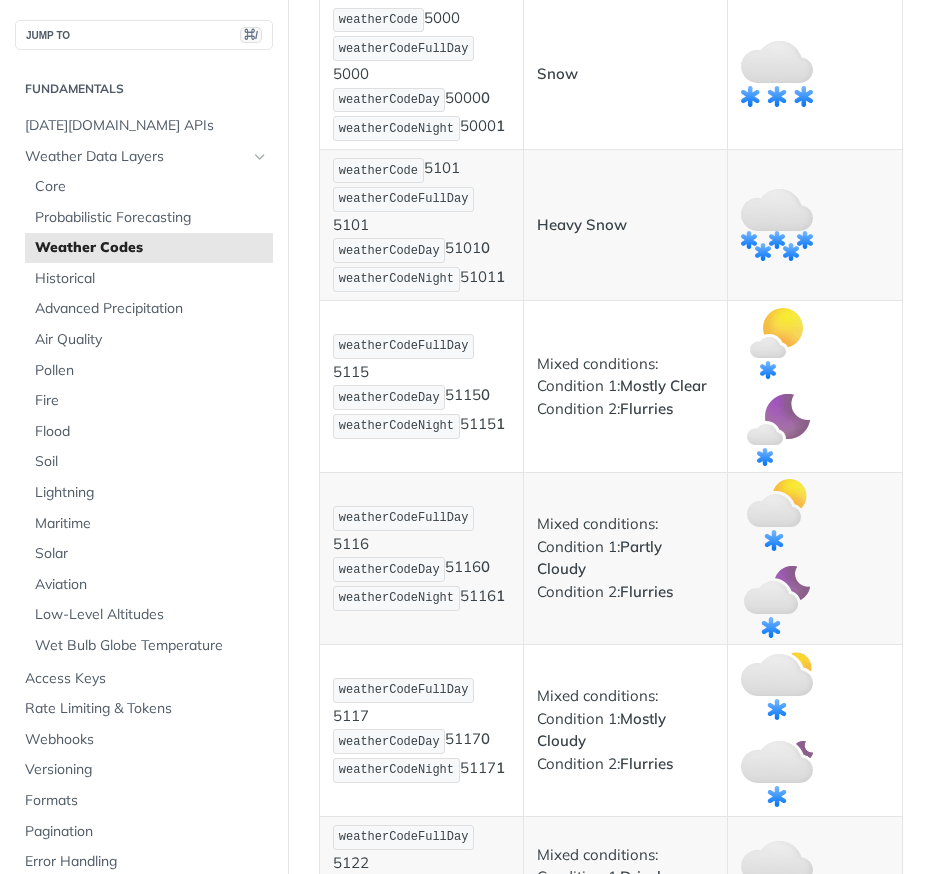 click on "weatherCodeFullDay  5117
weatherCodeDay  5117 0
weatherCodeNight  5117 1" at bounding box center (421, 730) 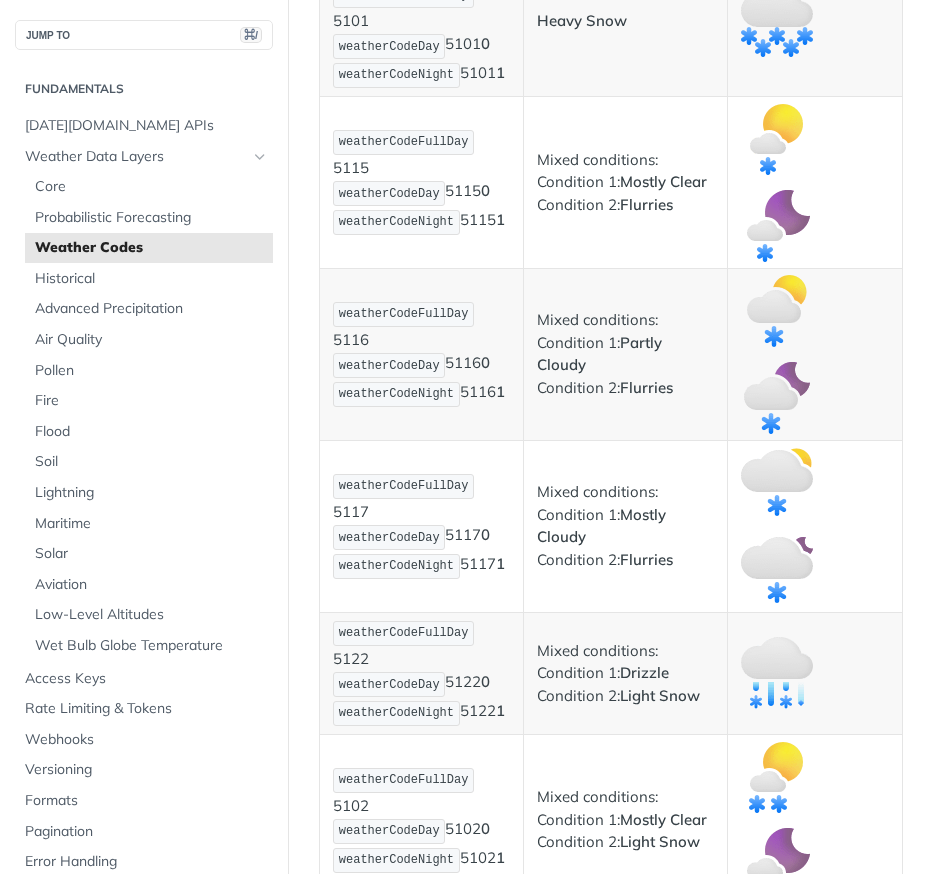 scroll, scrollTop: 6250, scrollLeft: 0, axis: vertical 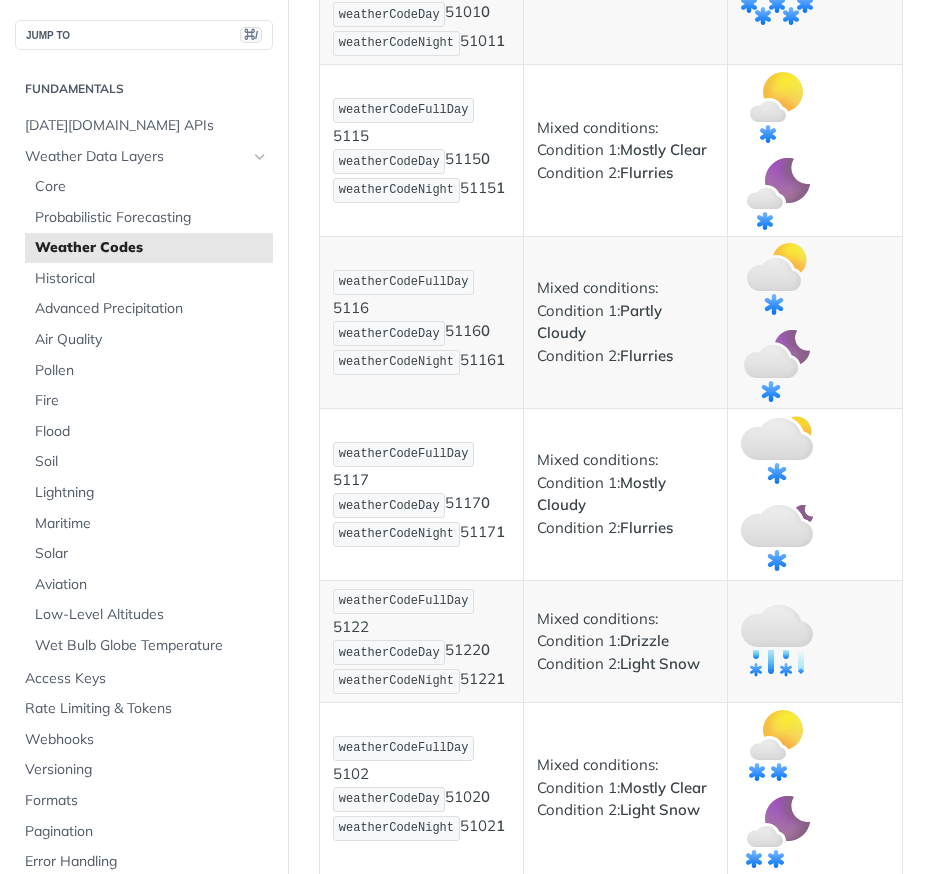 click on "weatherCodeFullDay  5122
weatherCodeDay  5122 0
weatherCodeNight  5122 1" at bounding box center [421, 641] 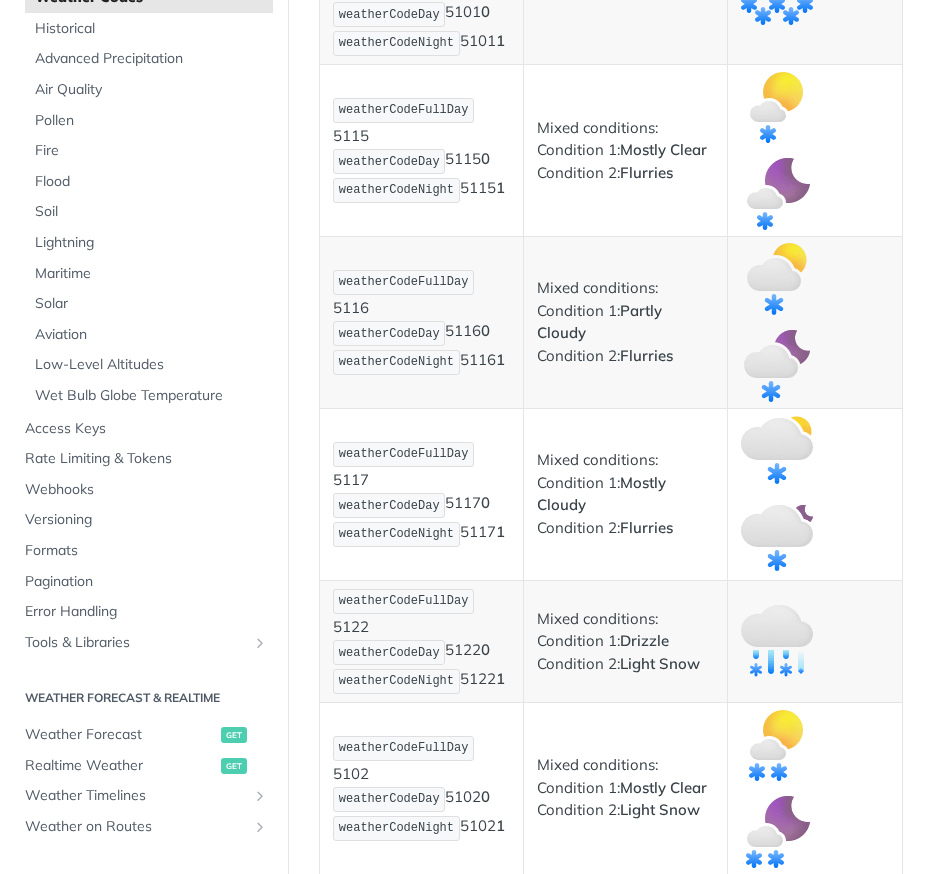 scroll, scrollTop: 215, scrollLeft: 0, axis: vertical 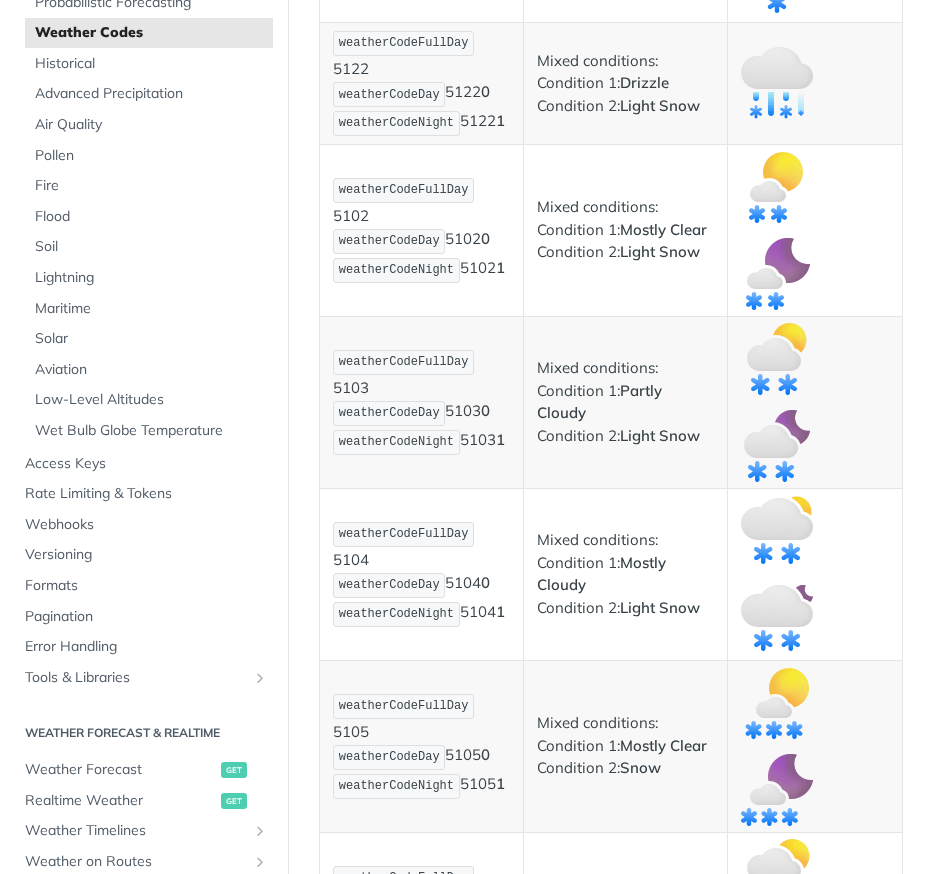 click on "weatherCodeFullDay  5103
weatherCodeDay  5103 0
weatherCodeNight  5103 1" at bounding box center [421, 402] 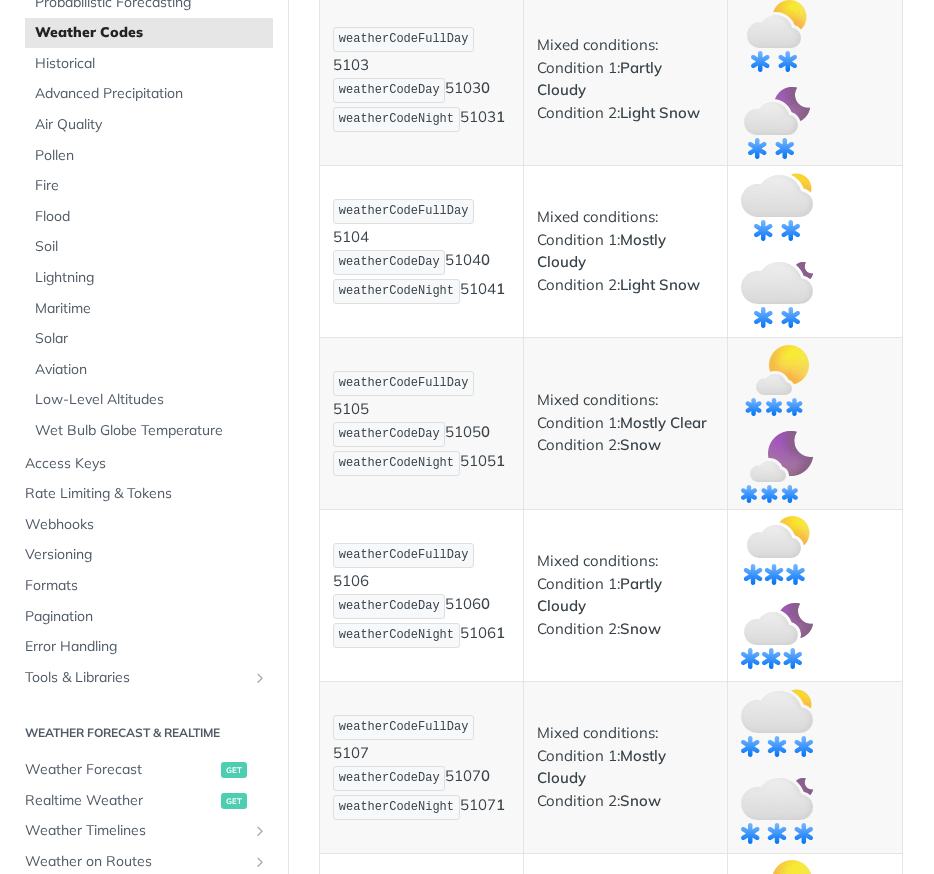 scroll, scrollTop: 7204, scrollLeft: 0, axis: vertical 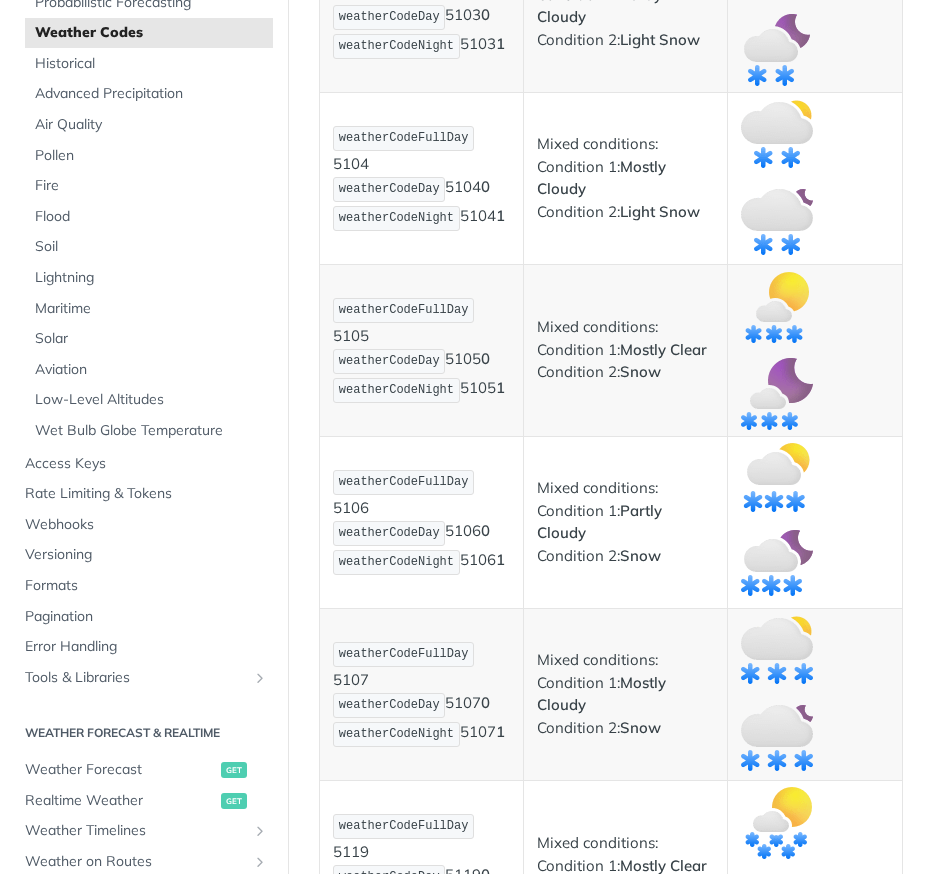 click on "weatherCodeFullDay  5105
weatherCodeDay  5105 0
weatherCodeNight  5105 1" at bounding box center (421, 350) 